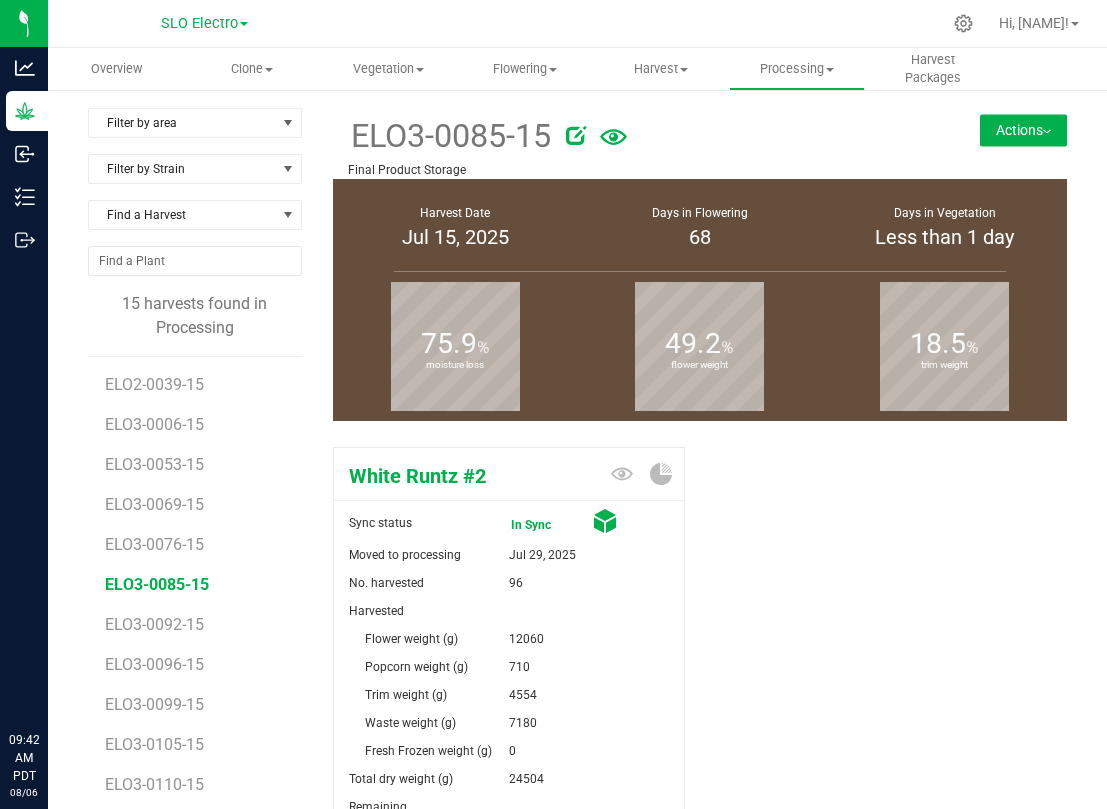 scroll, scrollTop: 0, scrollLeft: 0, axis: both 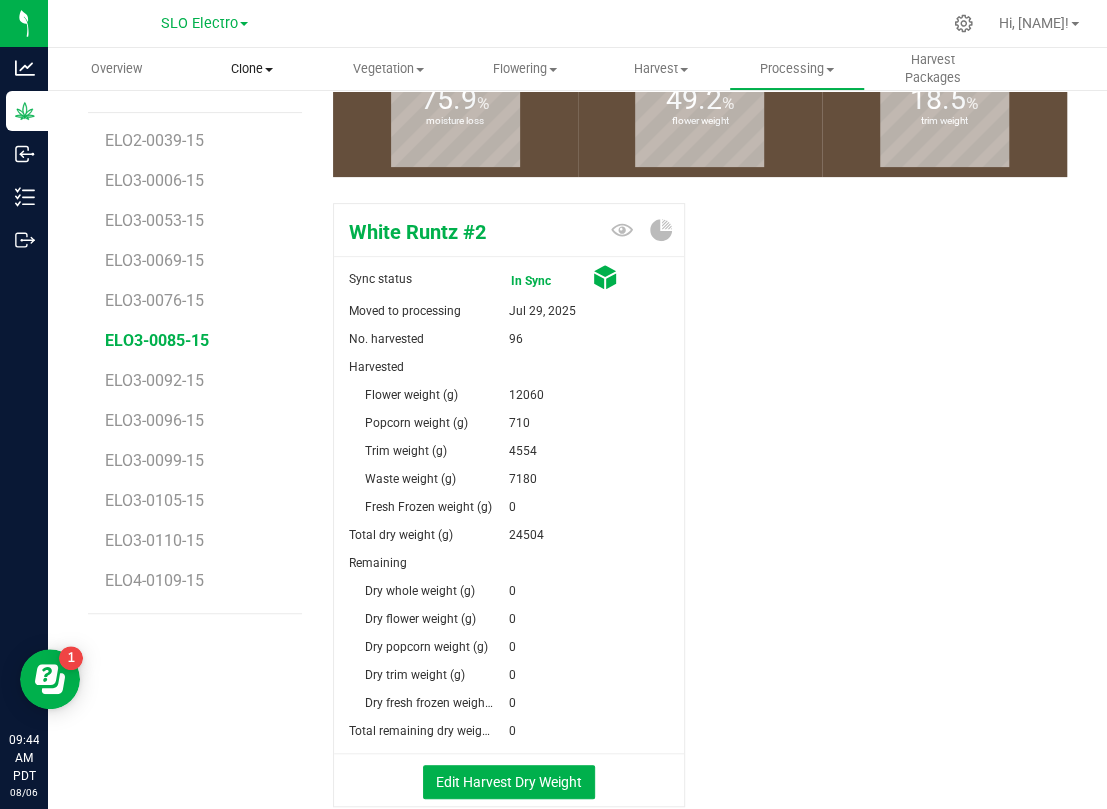 click on "Clone" at bounding box center (252, 69) 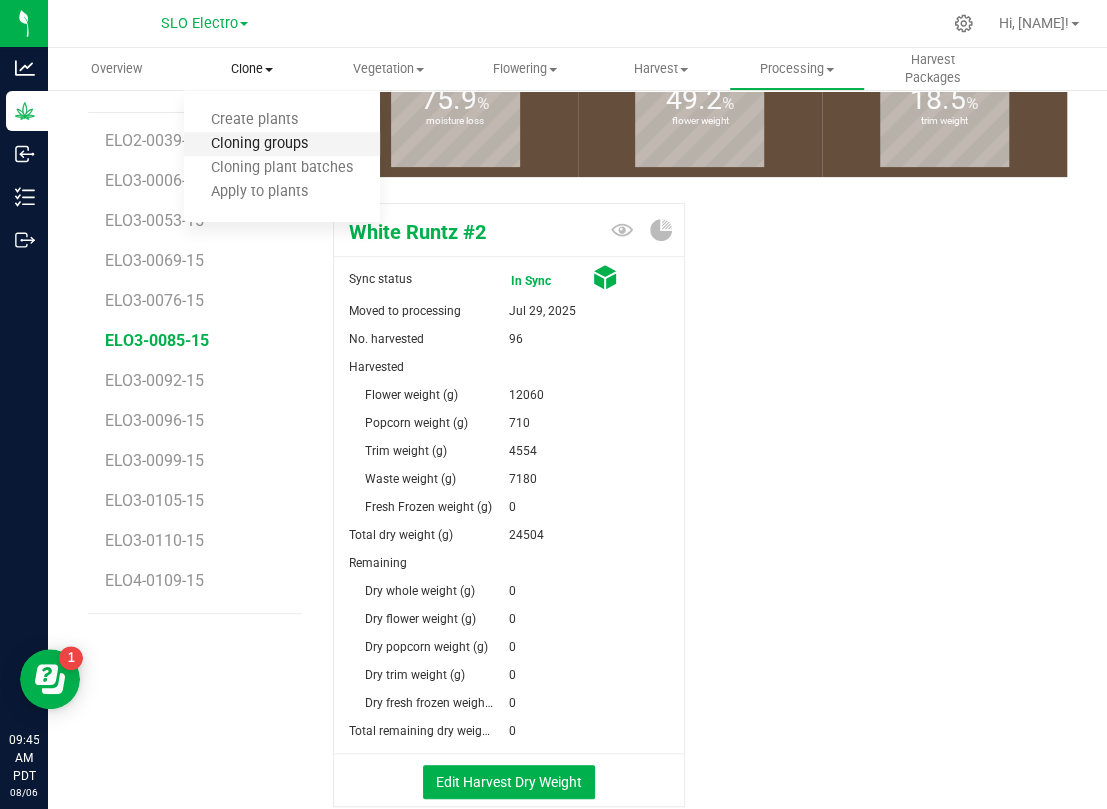 click on "Cloning groups" at bounding box center [259, 144] 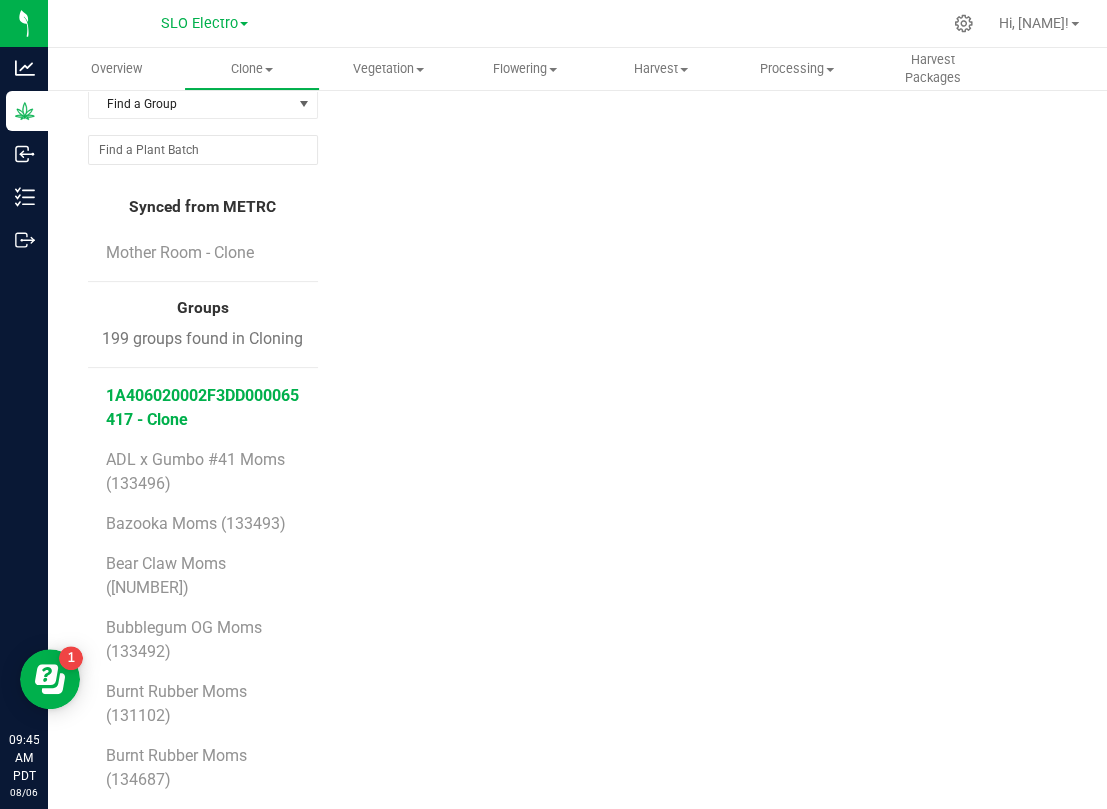 scroll, scrollTop: 189, scrollLeft: 0, axis: vertical 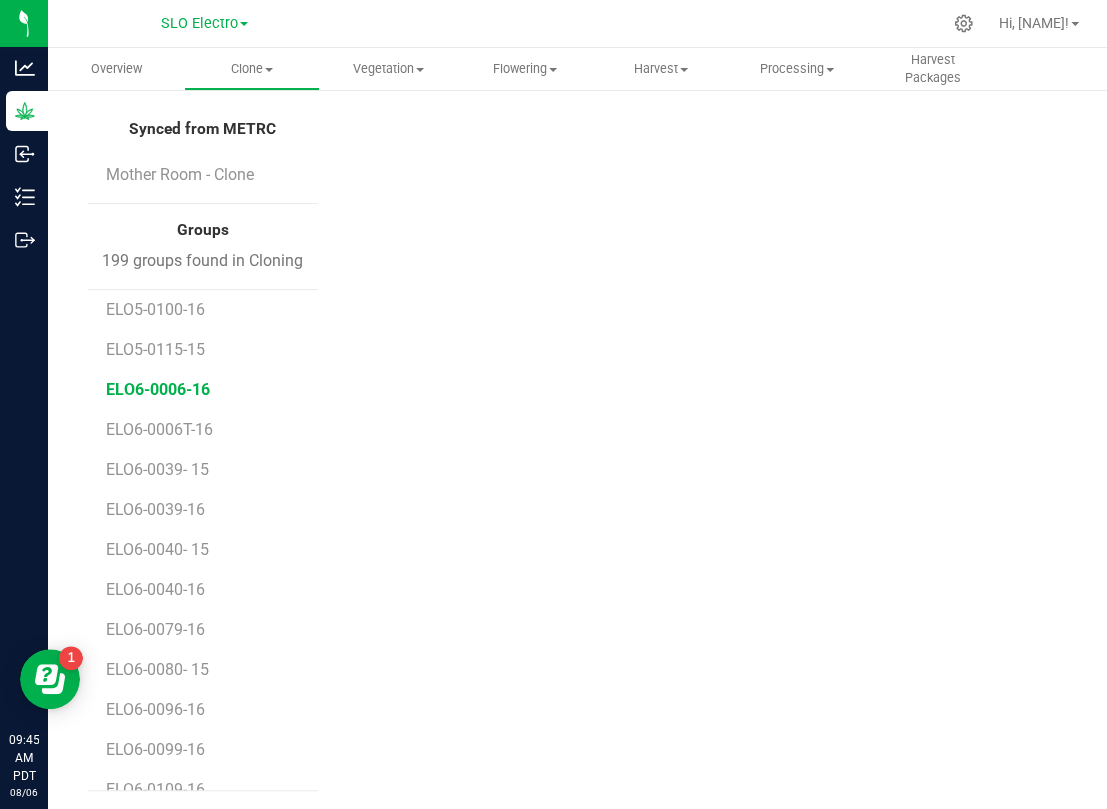 click on "ELO6-0006-16" at bounding box center [158, 389] 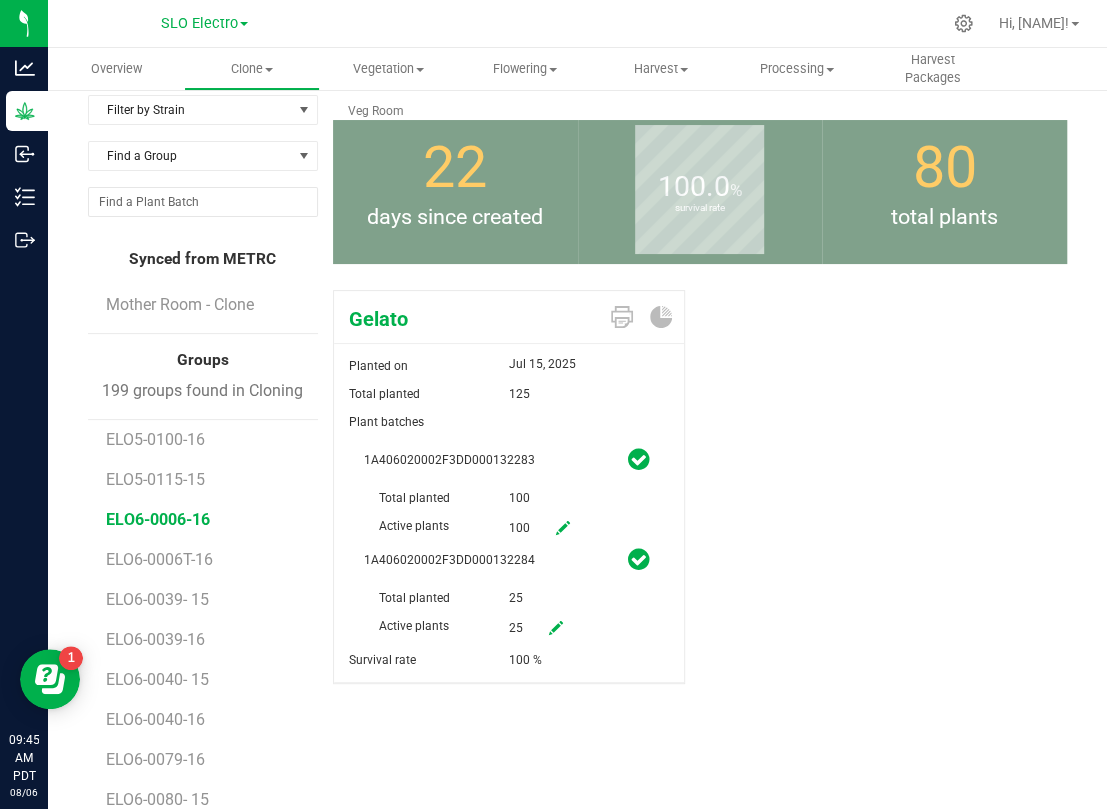 scroll, scrollTop: 0, scrollLeft: 0, axis: both 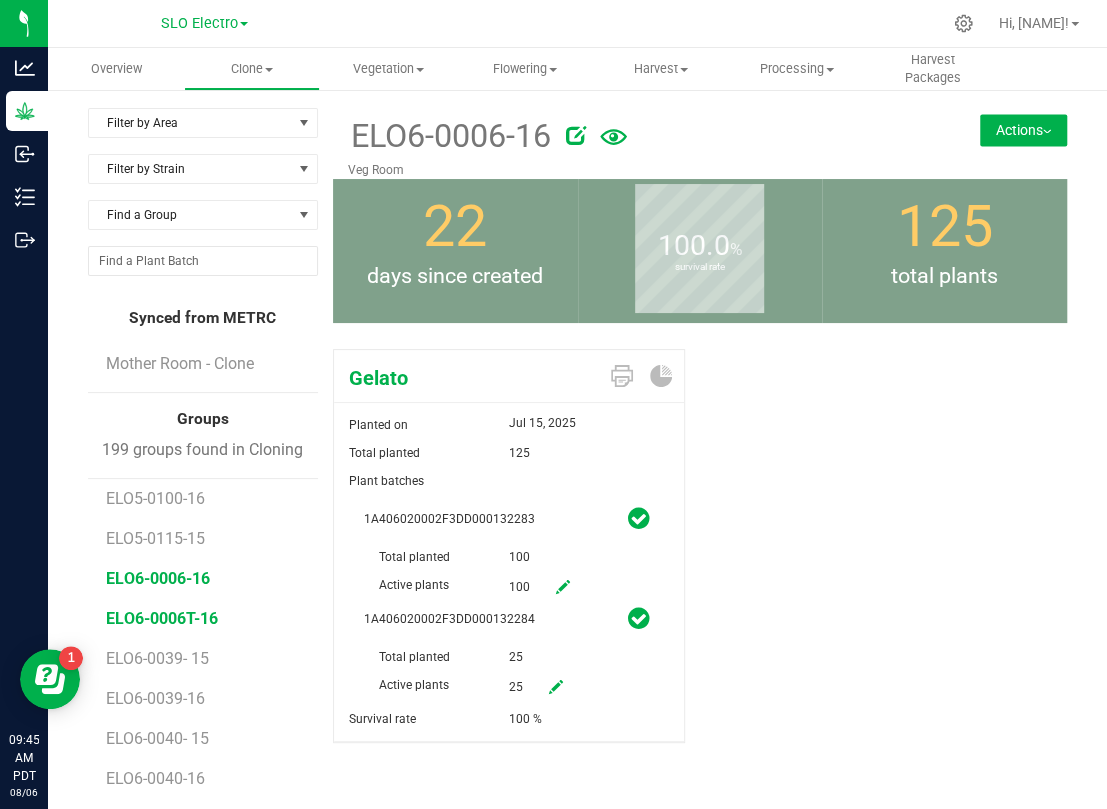 click on "ELO6-0006T-16" at bounding box center [162, 618] 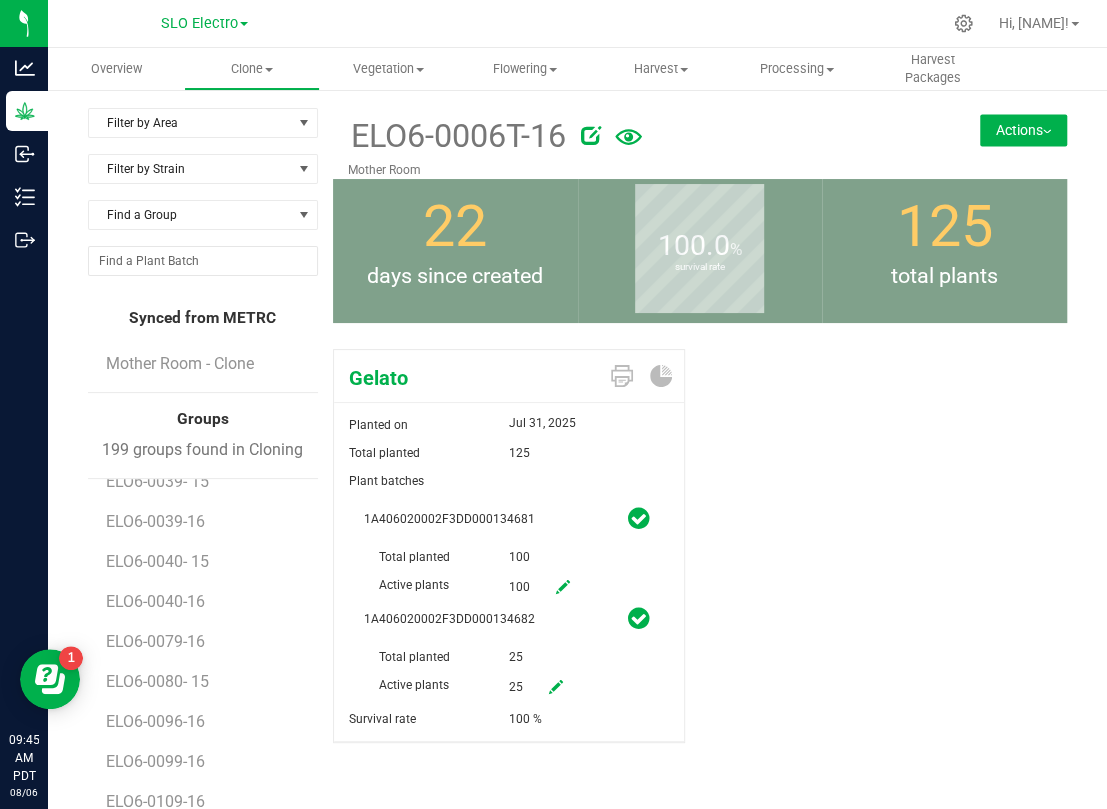 scroll, scrollTop: 3222, scrollLeft: 0, axis: vertical 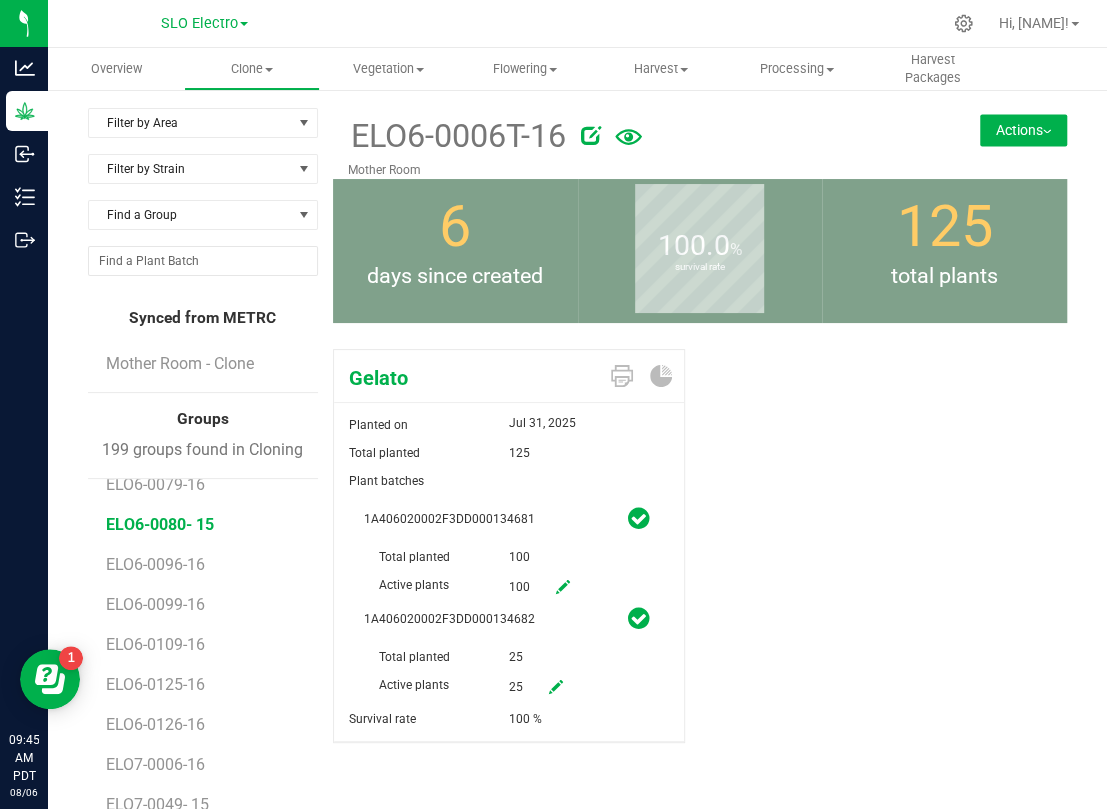 click on "ELO6-0080- 15" at bounding box center [160, 524] 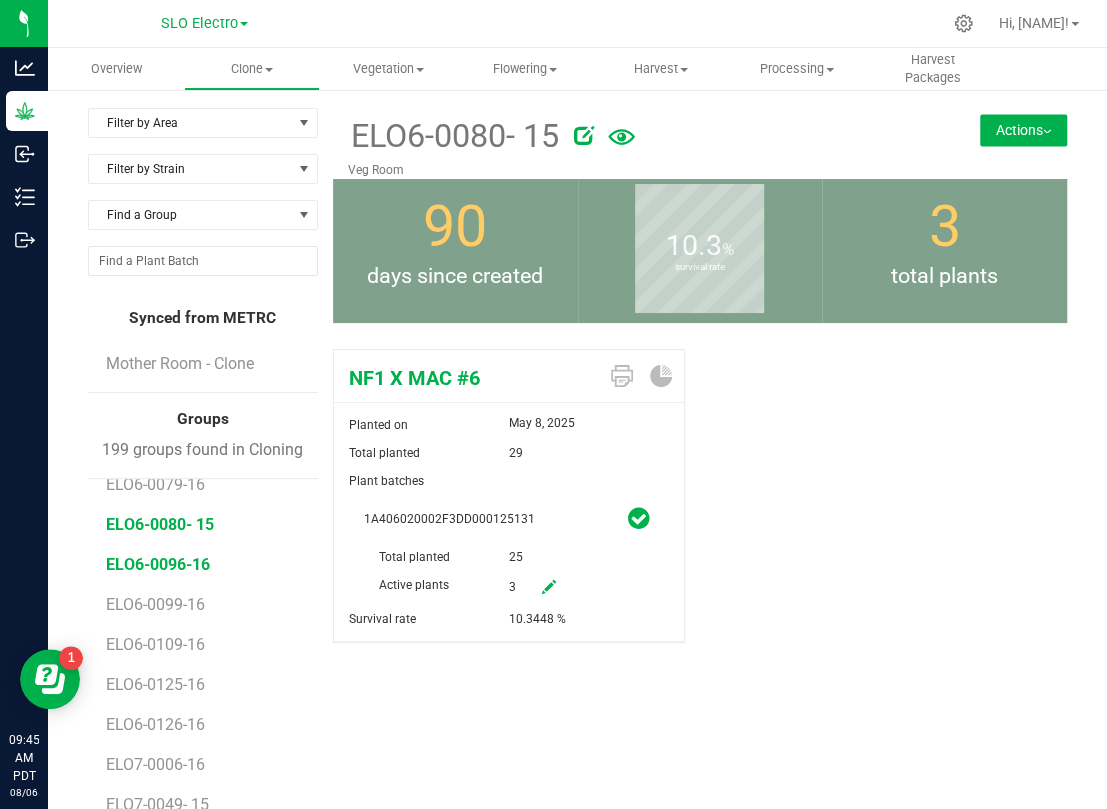 click on "ELO6-0096-16" at bounding box center [158, 564] 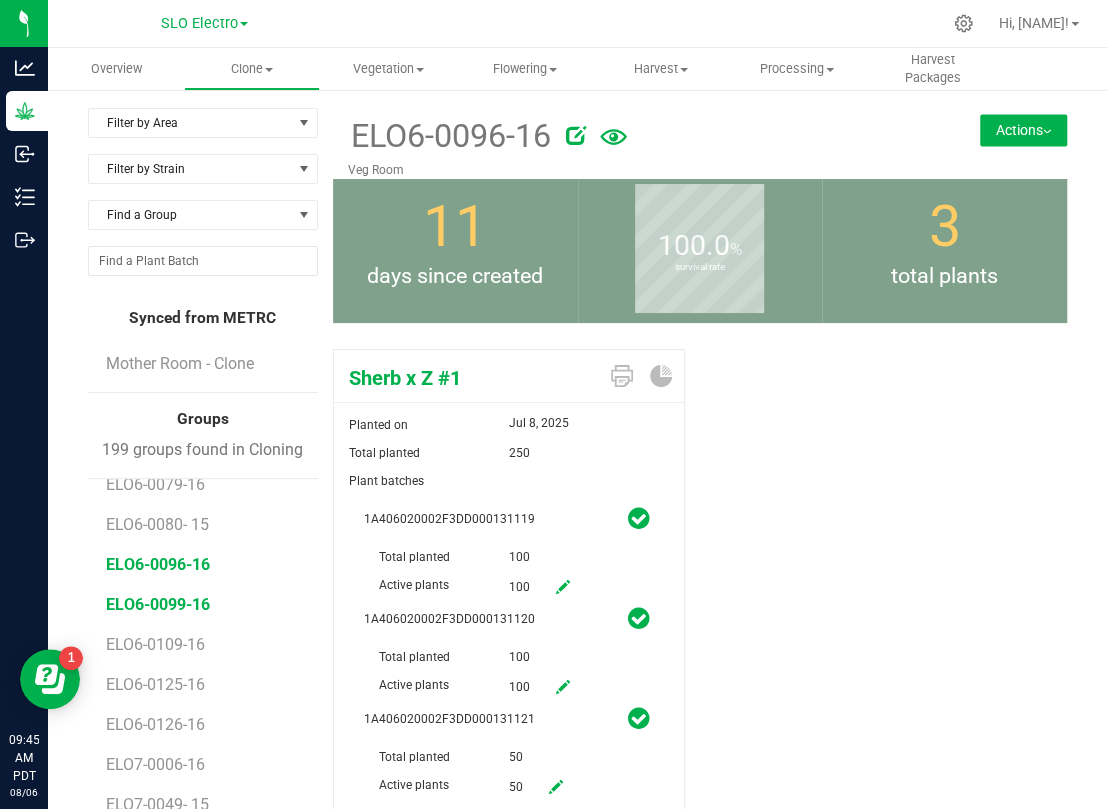 click on "ELO6-0099-16" at bounding box center [158, 604] 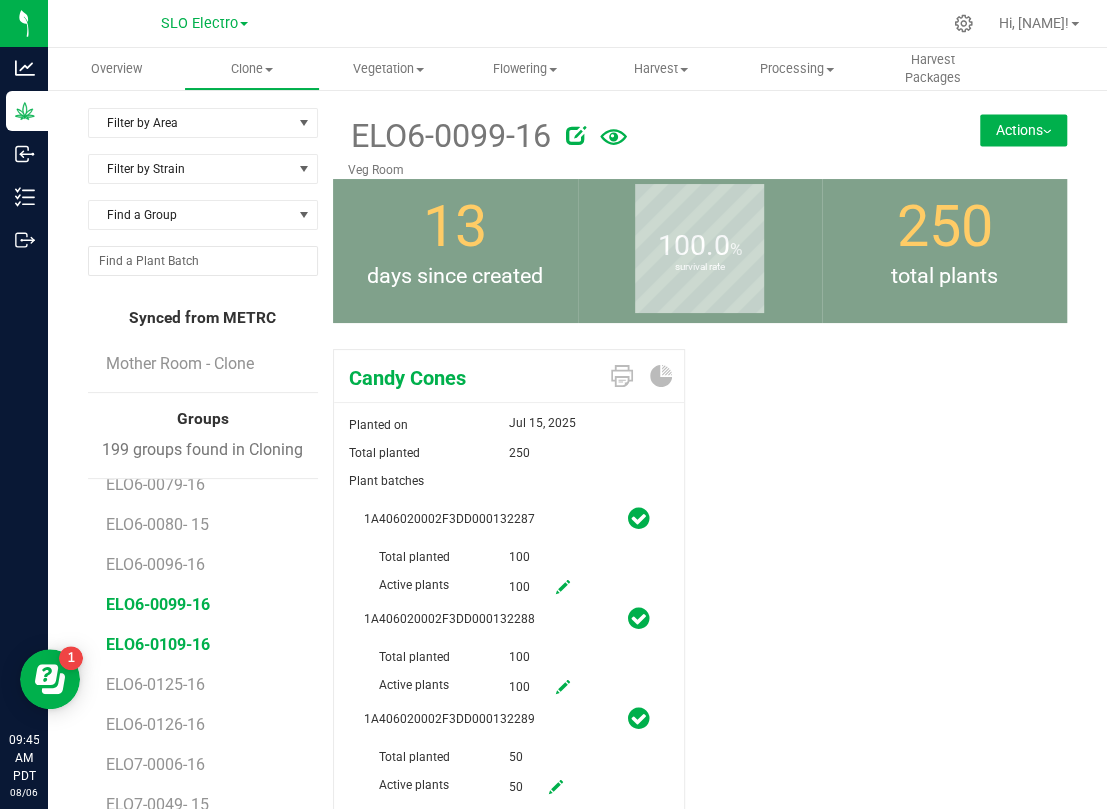 click on "ELO6-0109-16" at bounding box center [158, 644] 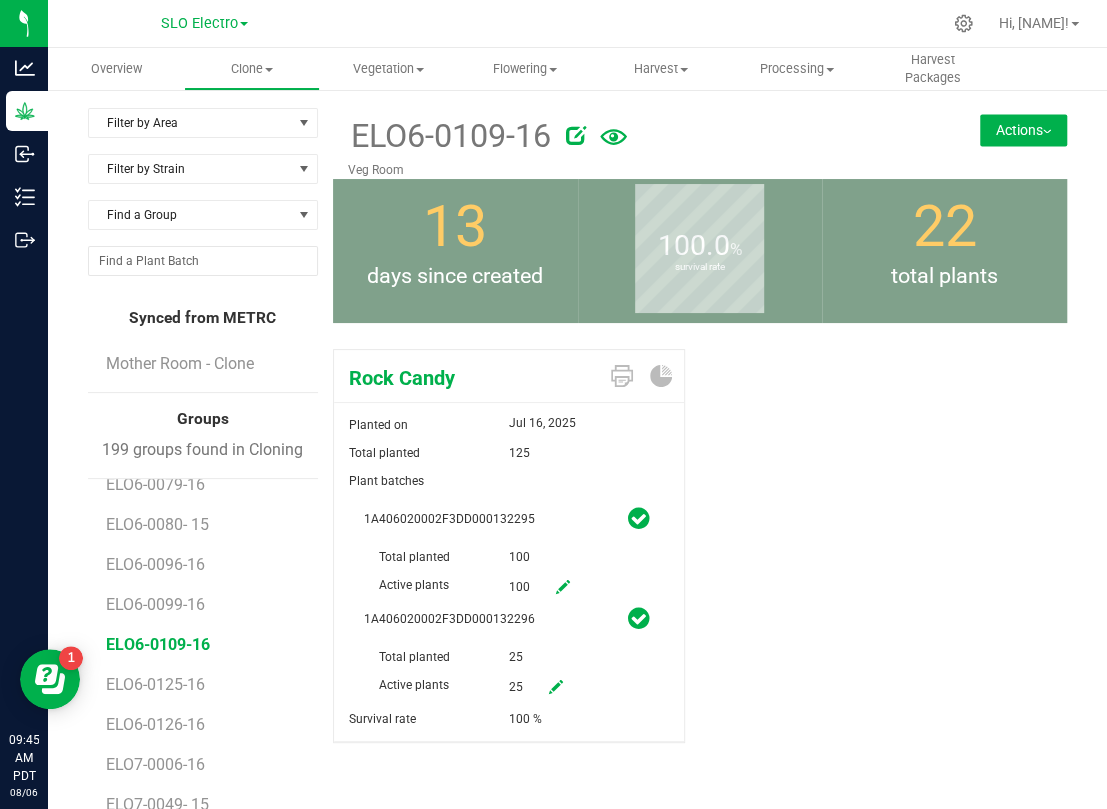click on "ELO6-0109-16" at bounding box center (158, 644) 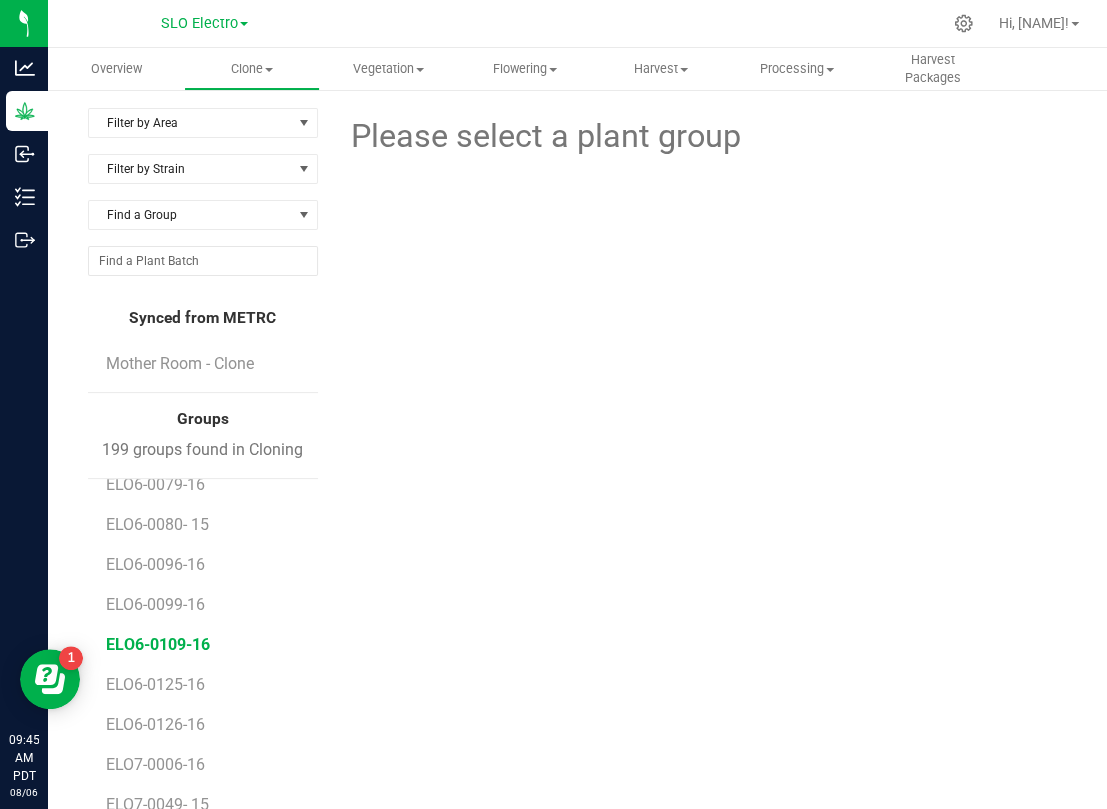 click on "ELO6-0109-16" at bounding box center [158, 644] 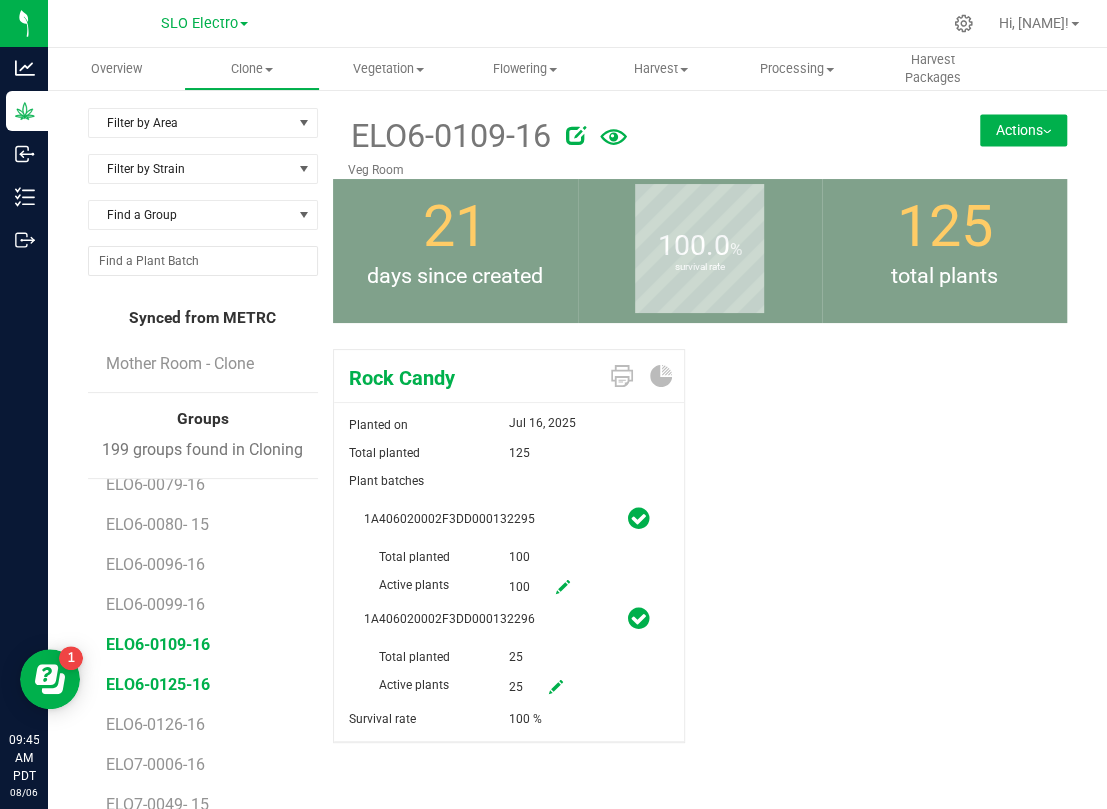 click on "ELO6-0125-16" at bounding box center [158, 684] 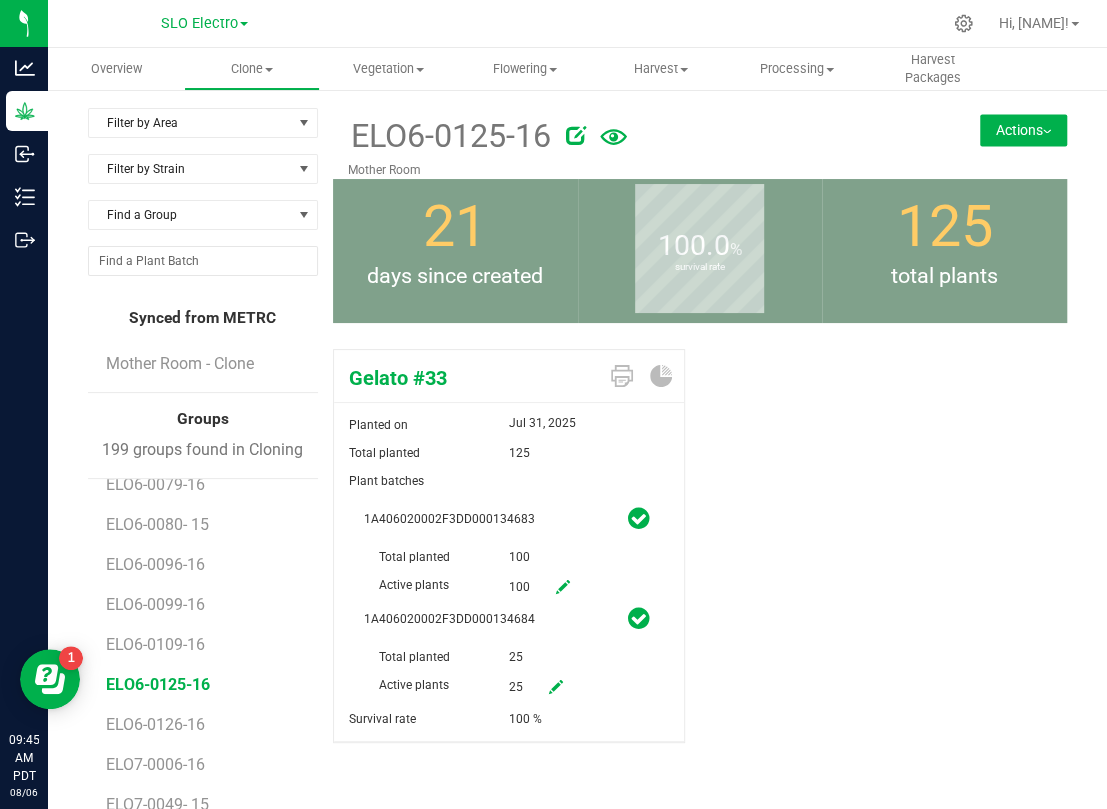 scroll, scrollTop: 3444, scrollLeft: 0, axis: vertical 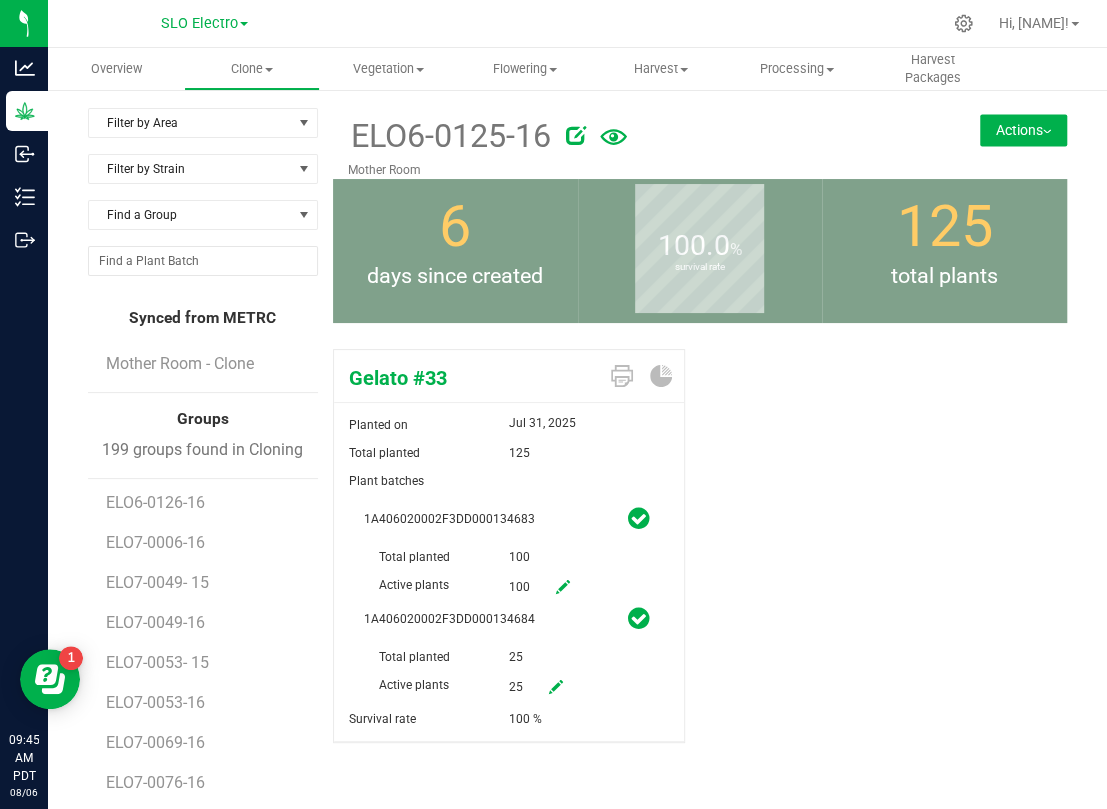 click on "ELO6-0125-16" at bounding box center [158, 462] 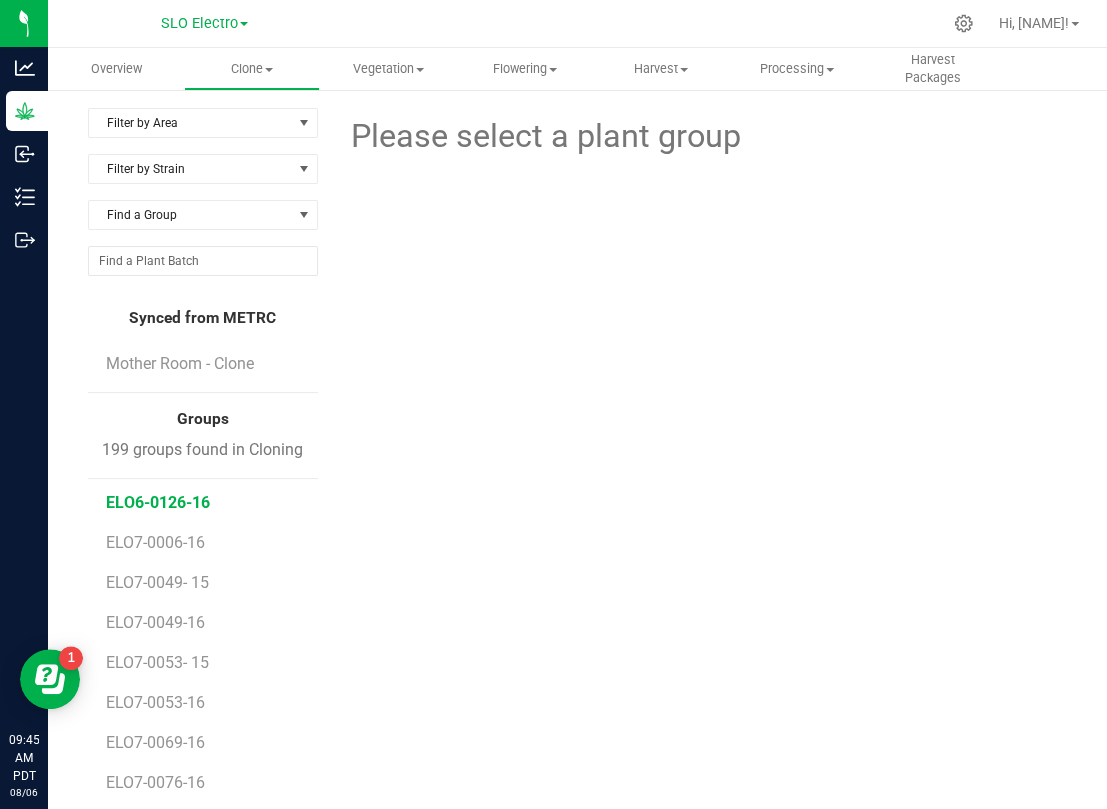 click on "ELO6-0126-16" at bounding box center [158, 502] 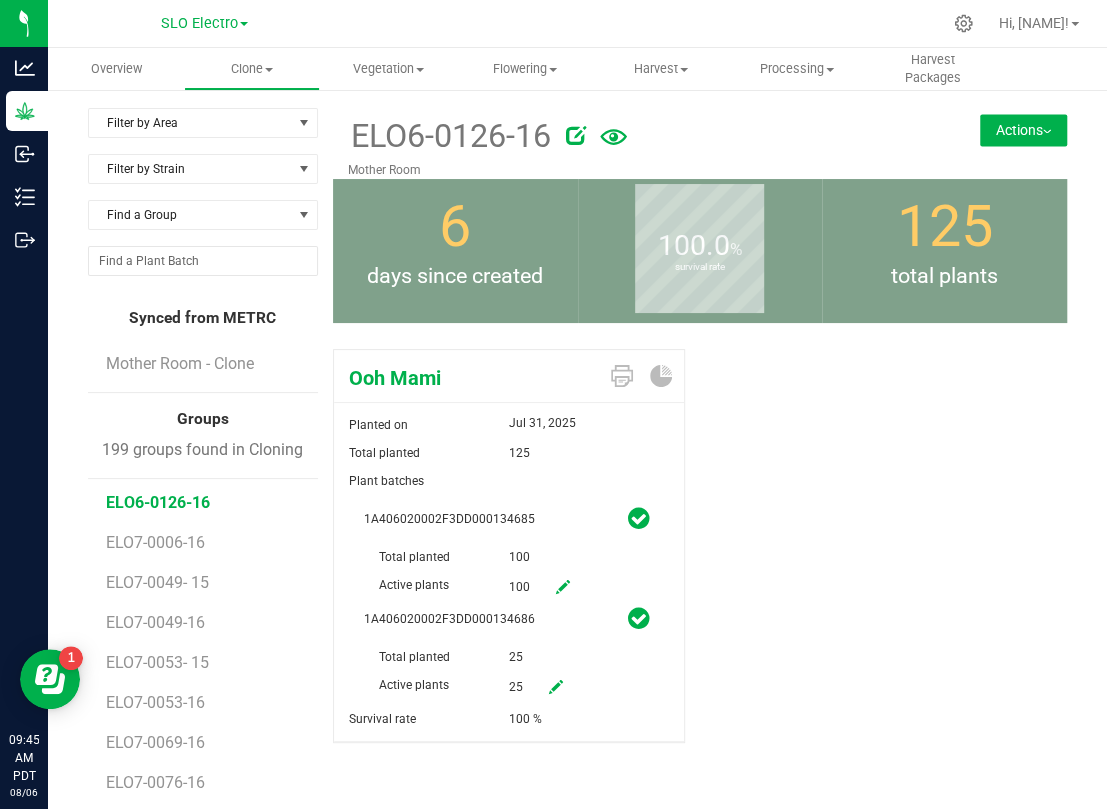 click on "ELO6-0126-16" at bounding box center (158, 502) 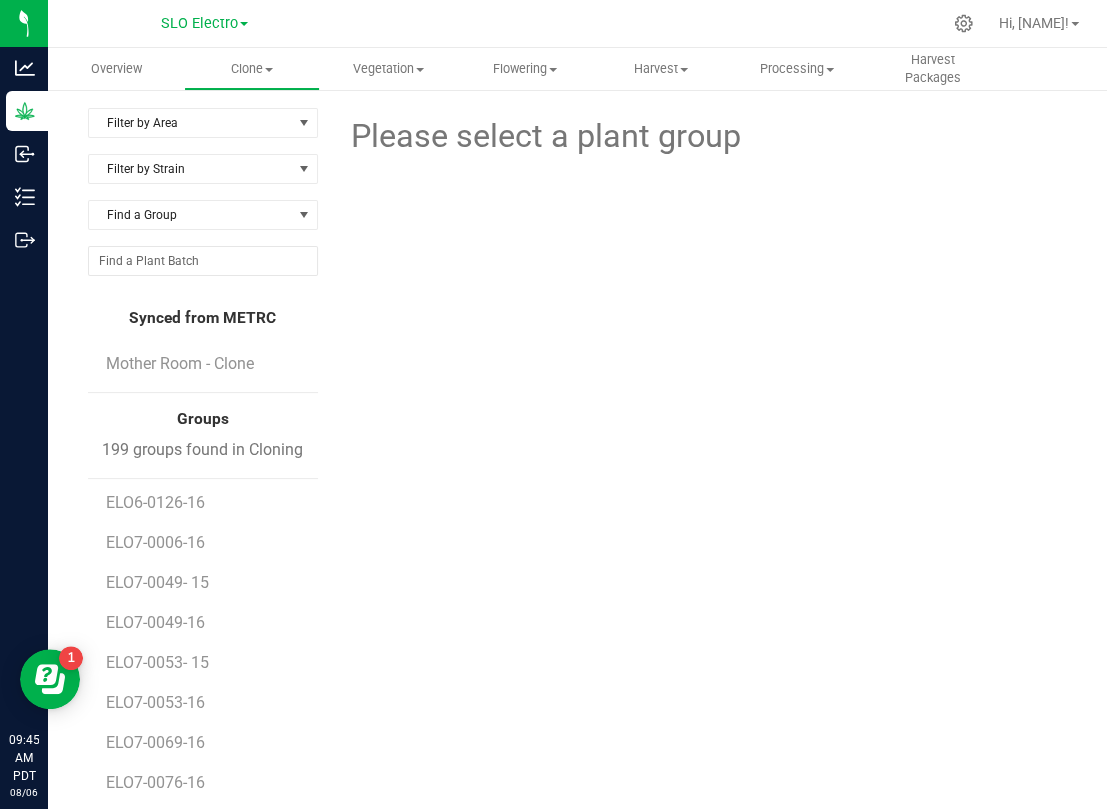 click on "ELO6-0125-16" at bounding box center (158, 462) 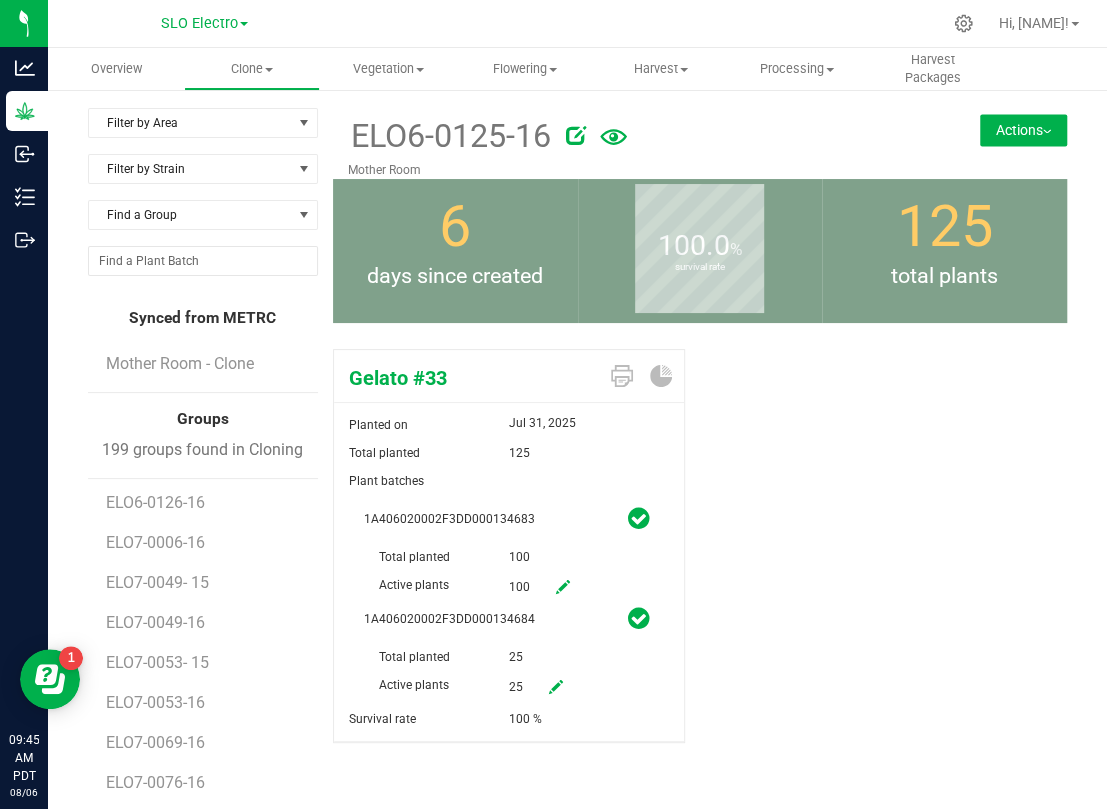click on "ELO6-0109-16" at bounding box center (158, 422) 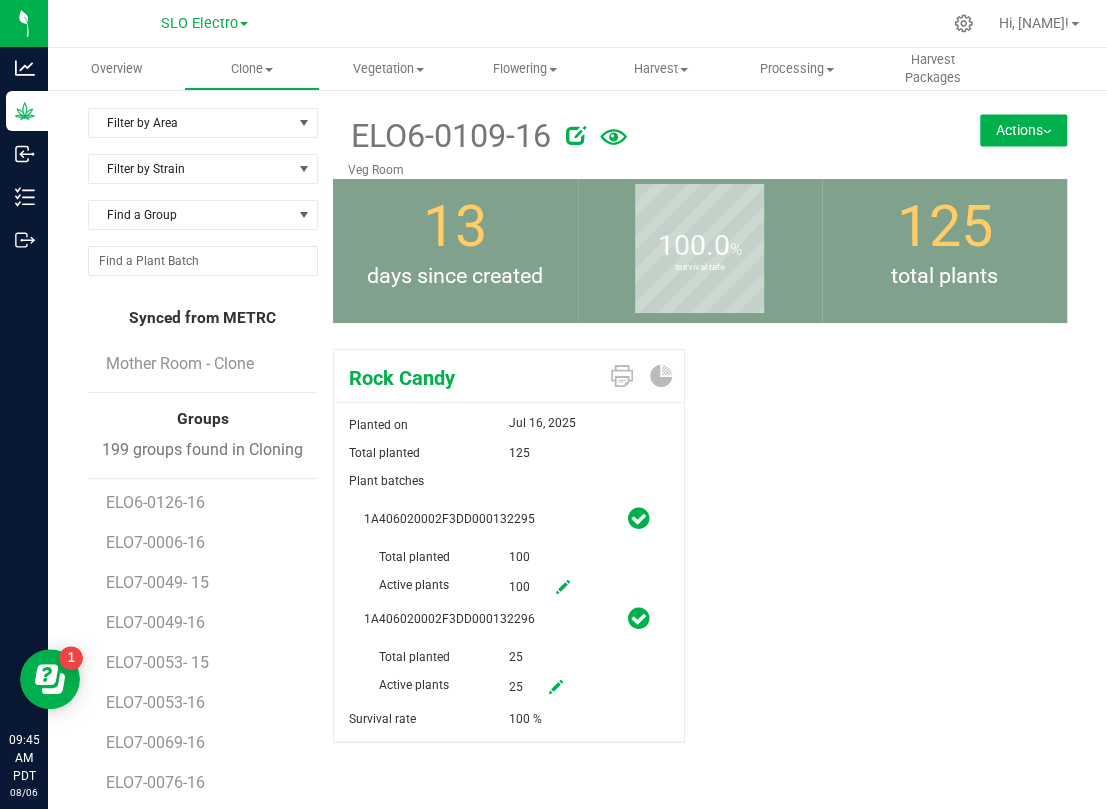 click on "ELO6-0125-16" at bounding box center [158, 462] 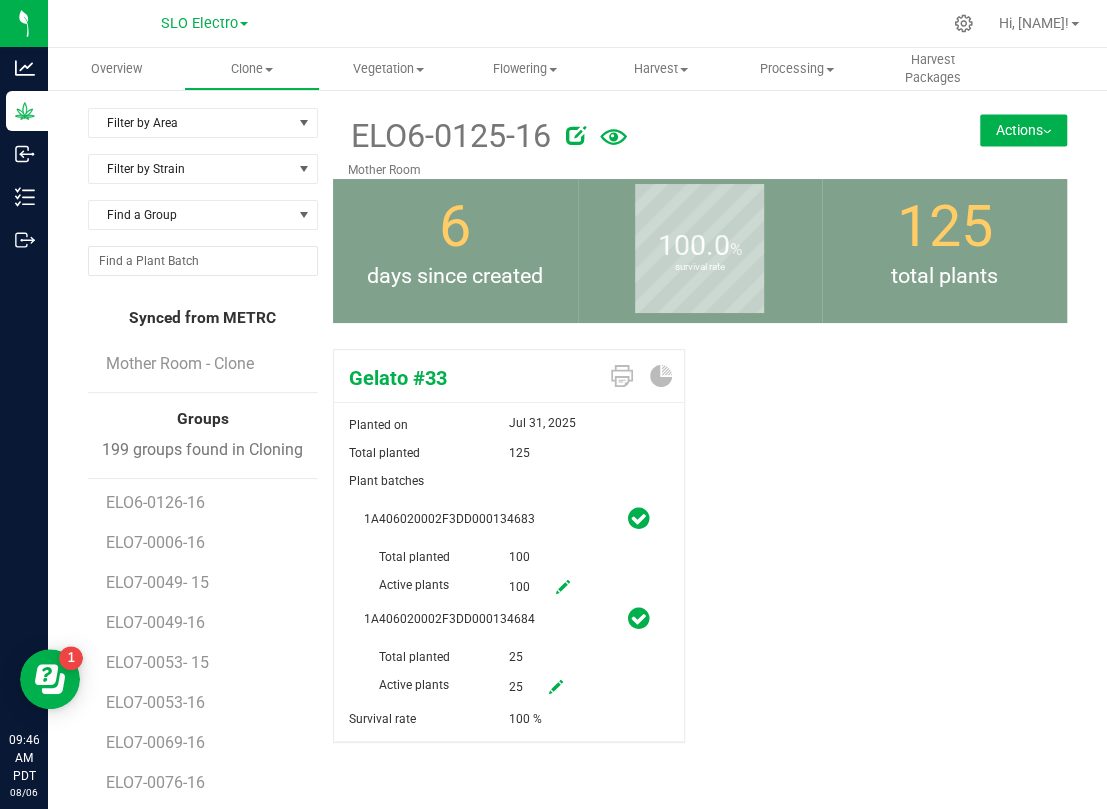 click on "Actions" at bounding box center (1023, 130) 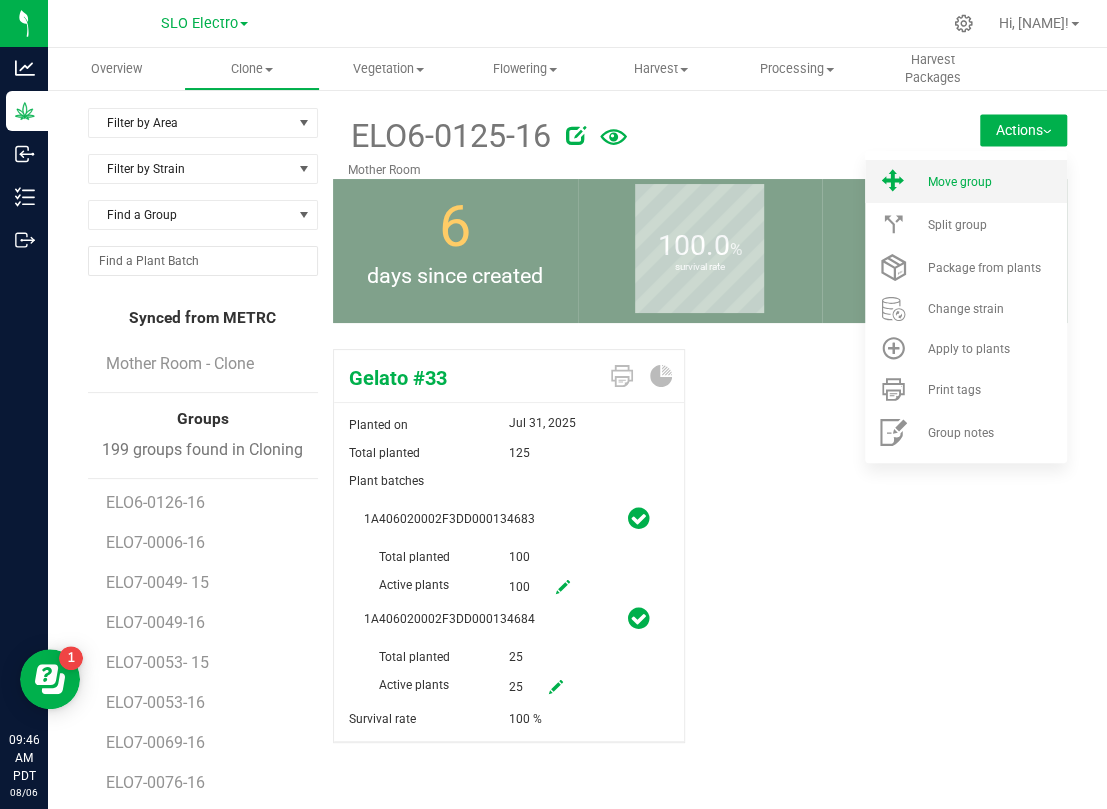 click on "Move group" at bounding box center [966, 181] 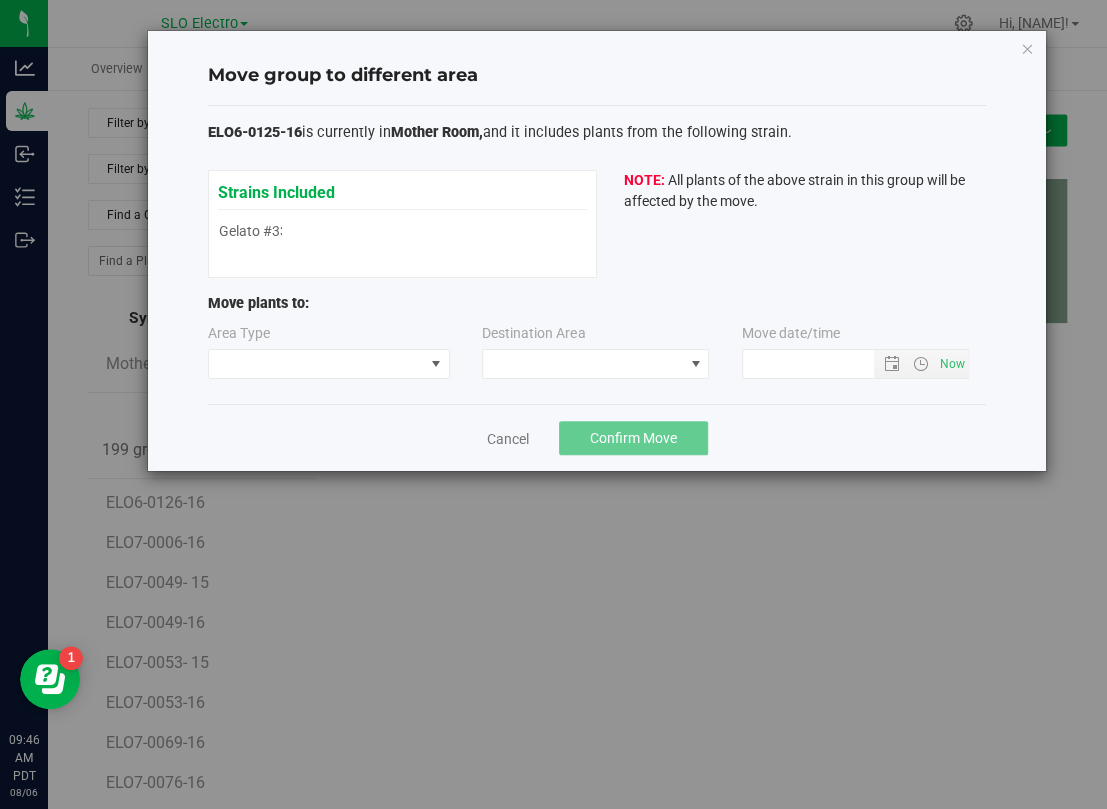 type on "[DATE] [TIME]" 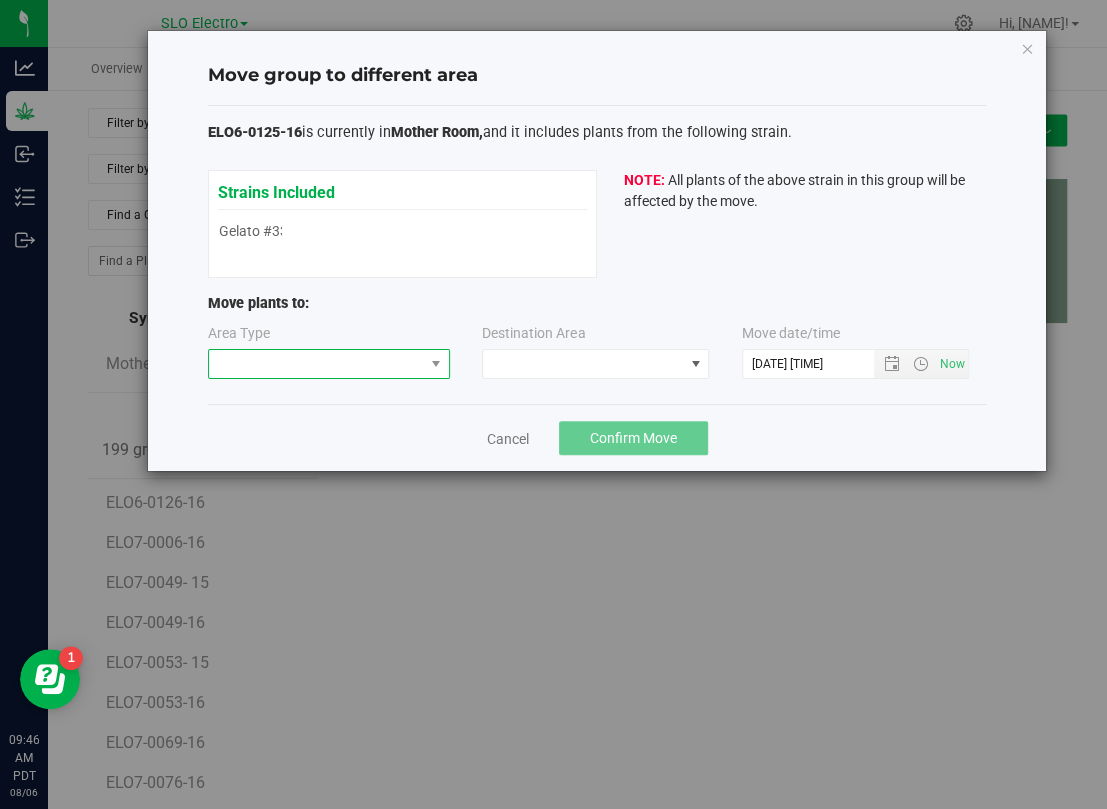 click at bounding box center (316, 364) 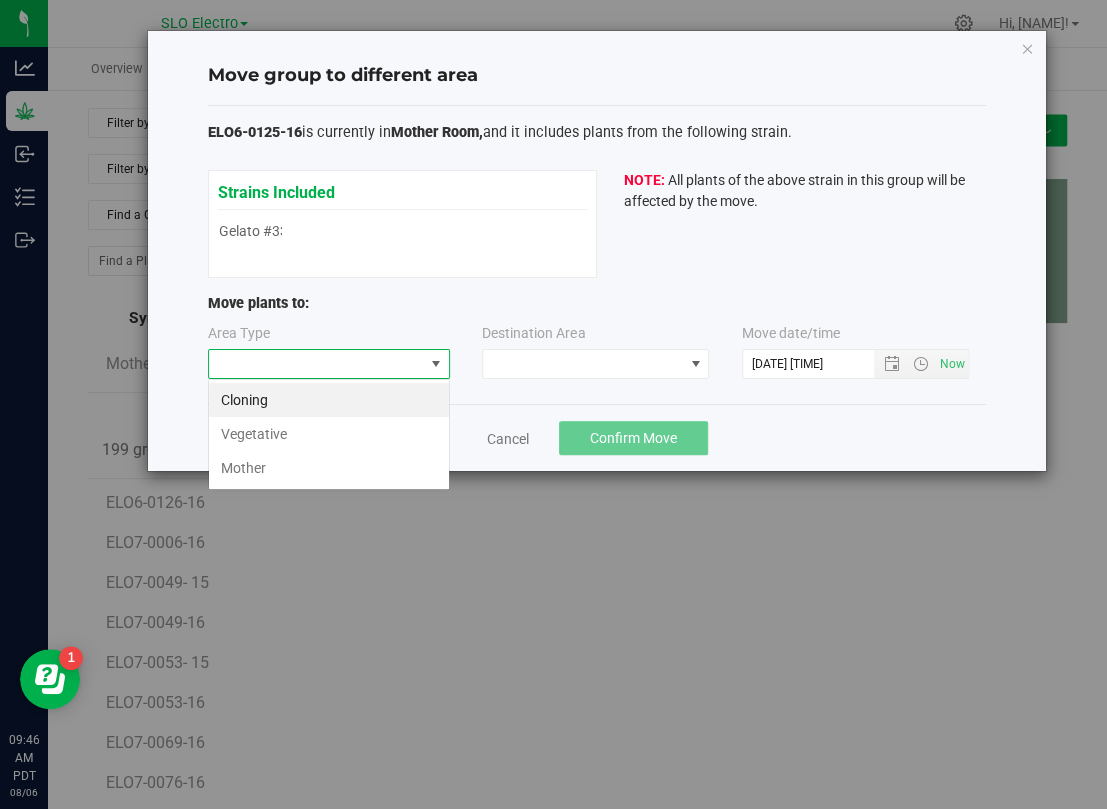 scroll, scrollTop: 99969, scrollLeft: 99758, axis: both 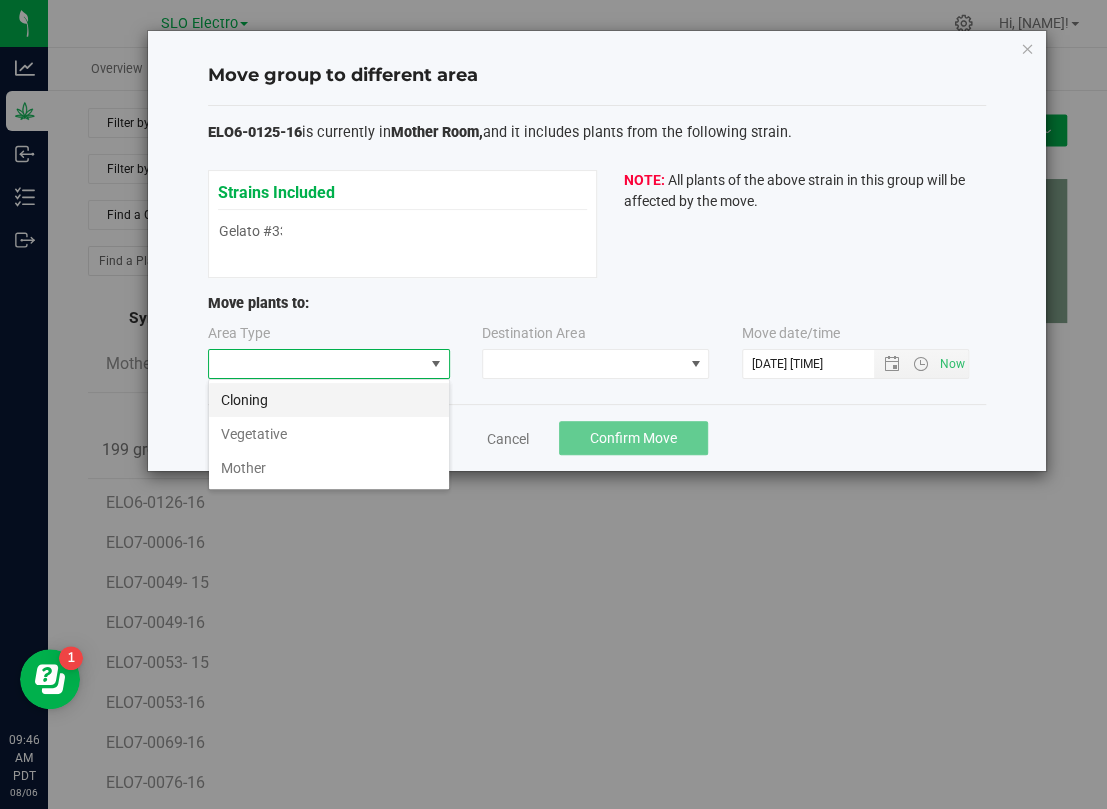 click on "Cloning" at bounding box center [329, 400] 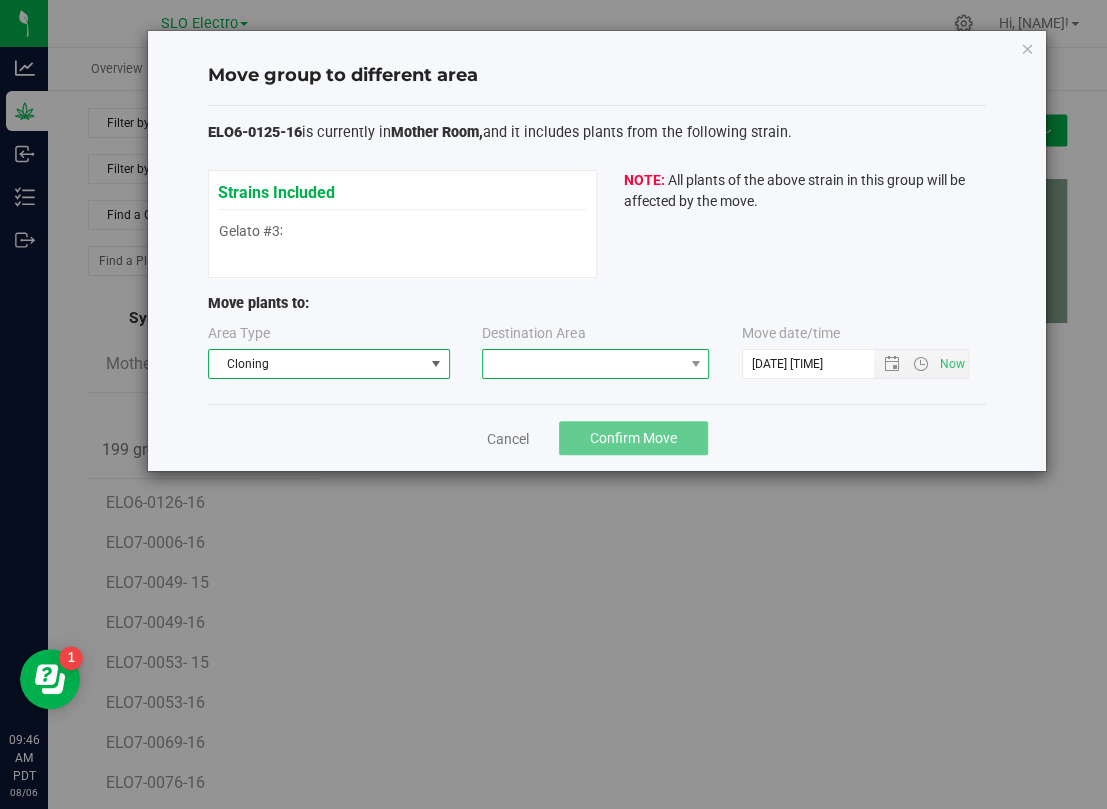 click at bounding box center [583, 364] 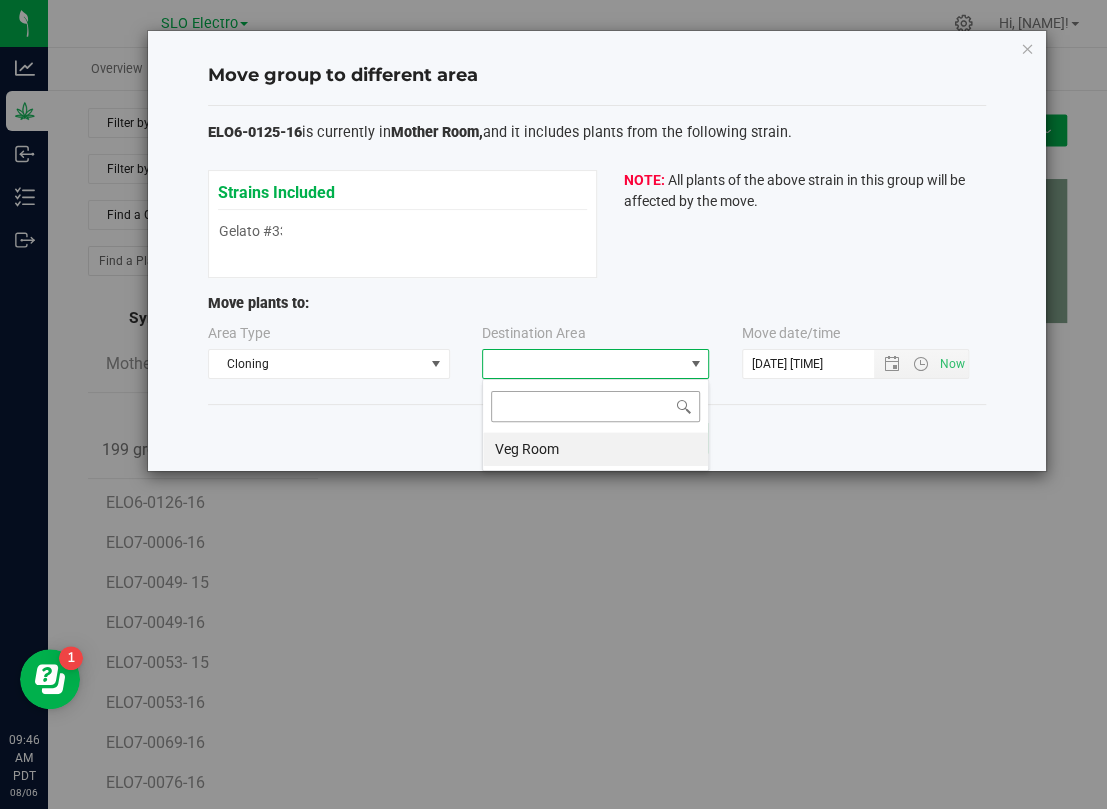scroll, scrollTop: 99969, scrollLeft: 99773, axis: both 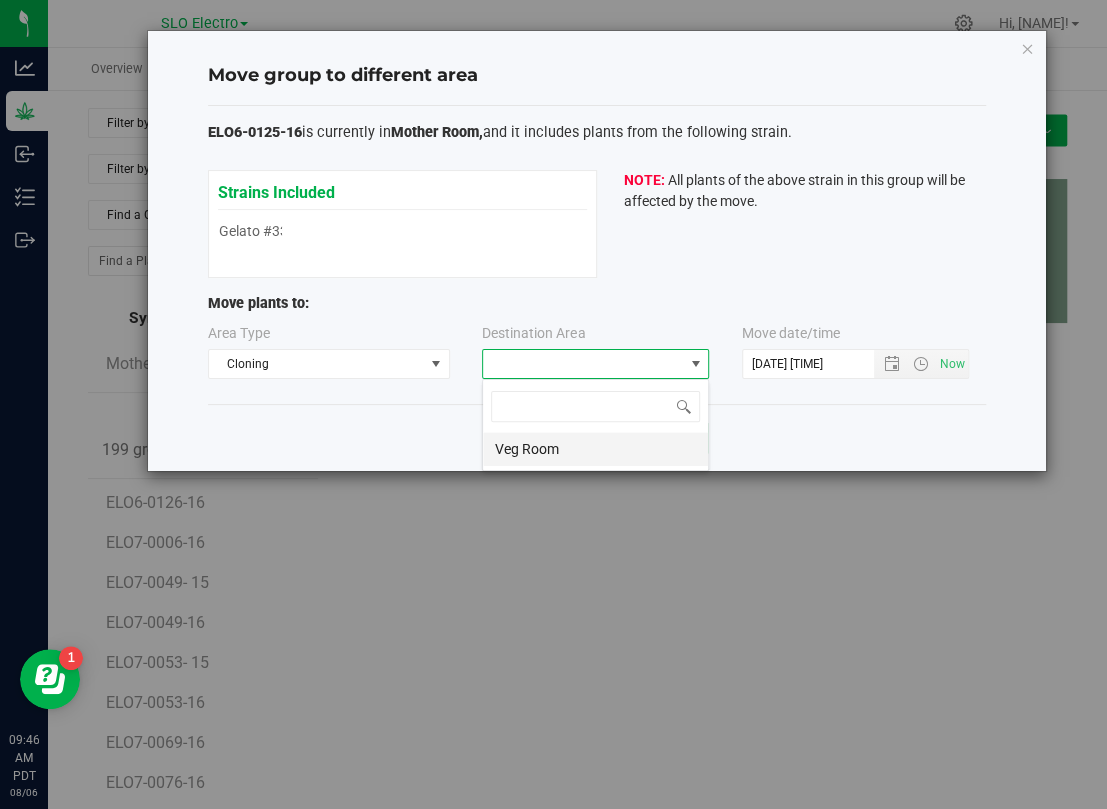 click on "Veg Room" at bounding box center (595, 449) 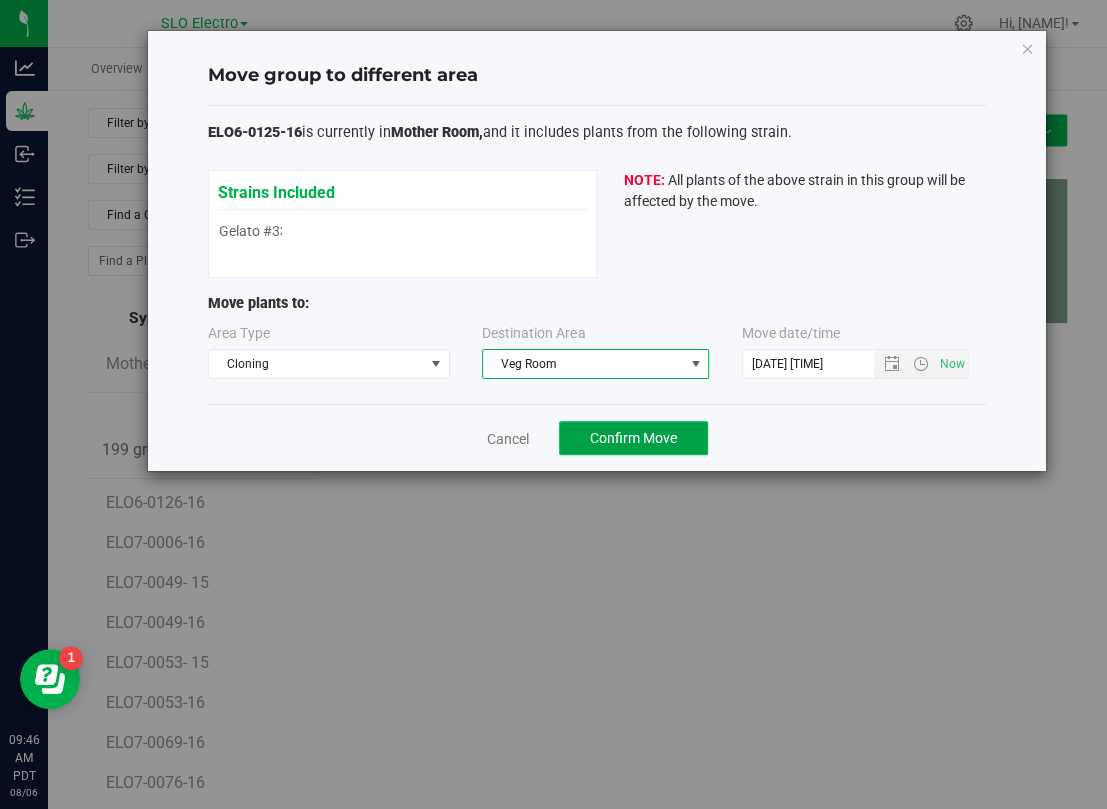 click on "Confirm Move" 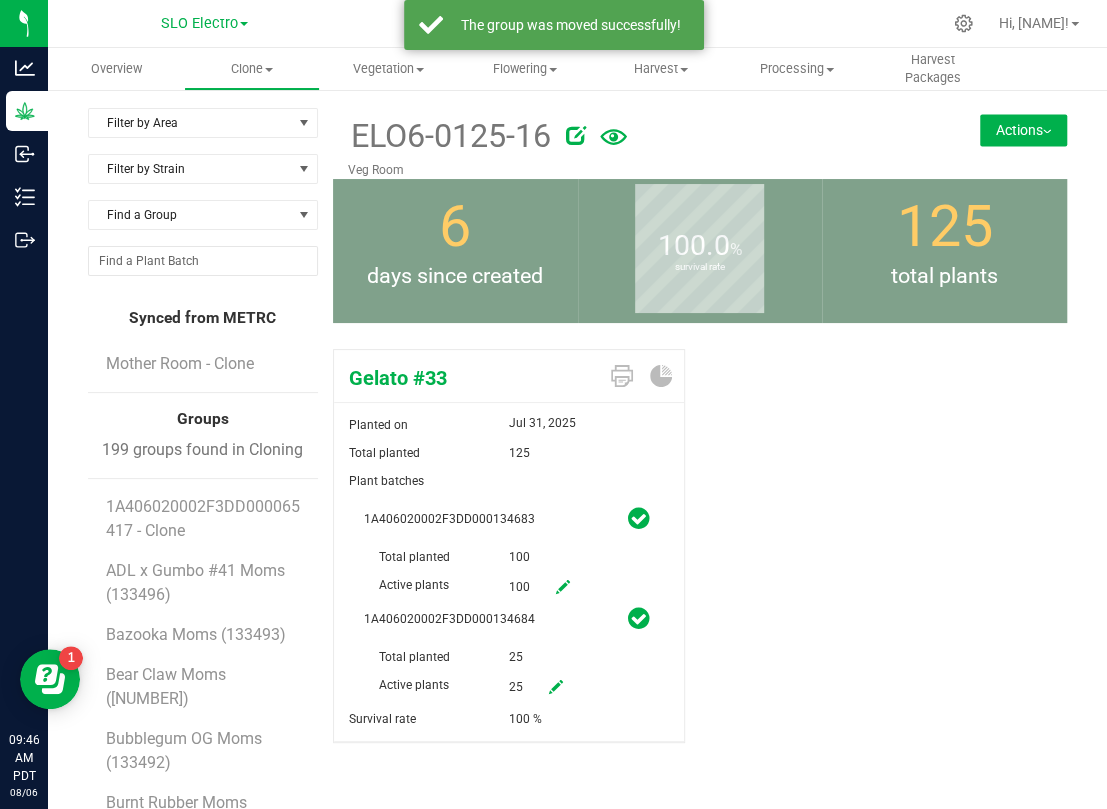 scroll, scrollTop: 189, scrollLeft: 0, axis: vertical 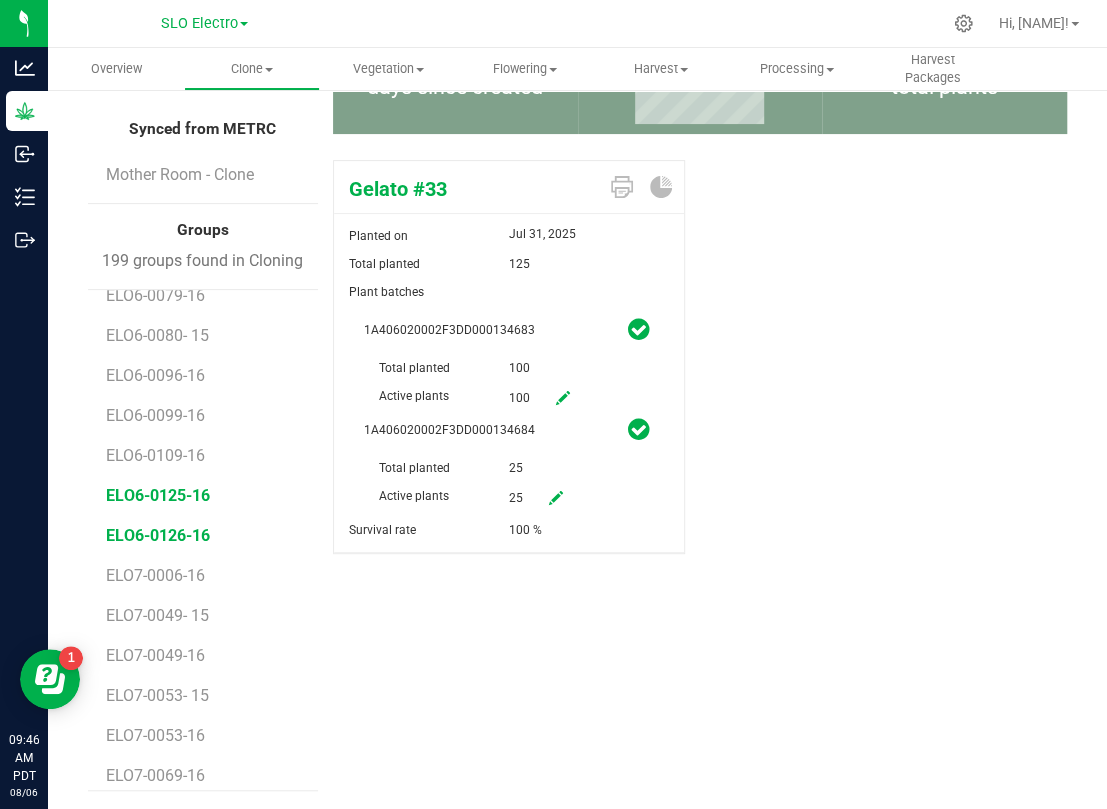 click on "ELO6-0126-16" at bounding box center (158, 535) 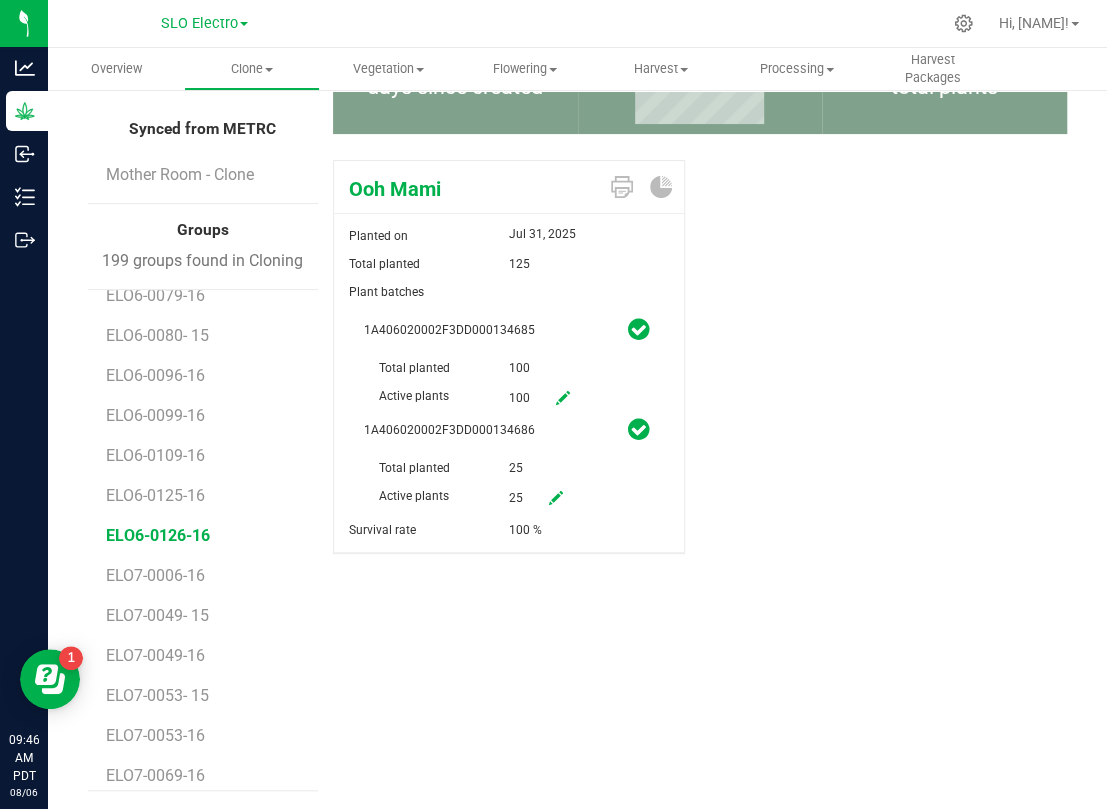 scroll, scrollTop: 0, scrollLeft: 0, axis: both 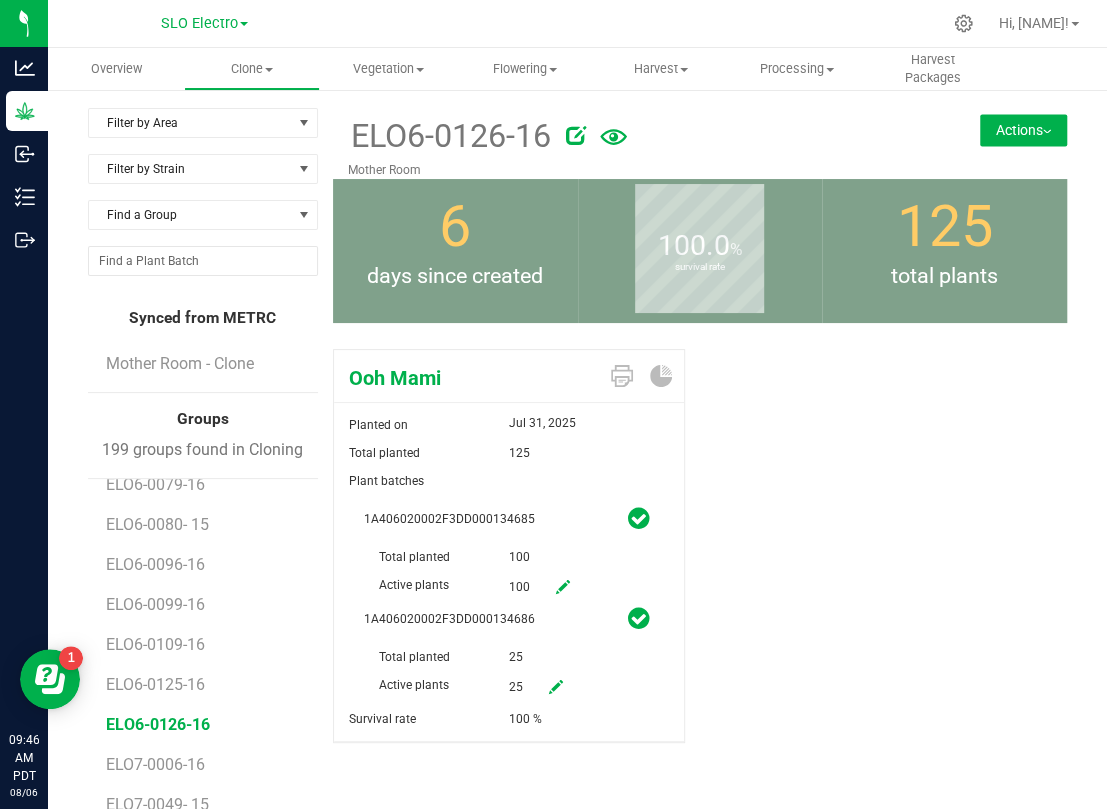 click on "Actions" at bounding box center (1023, 130) 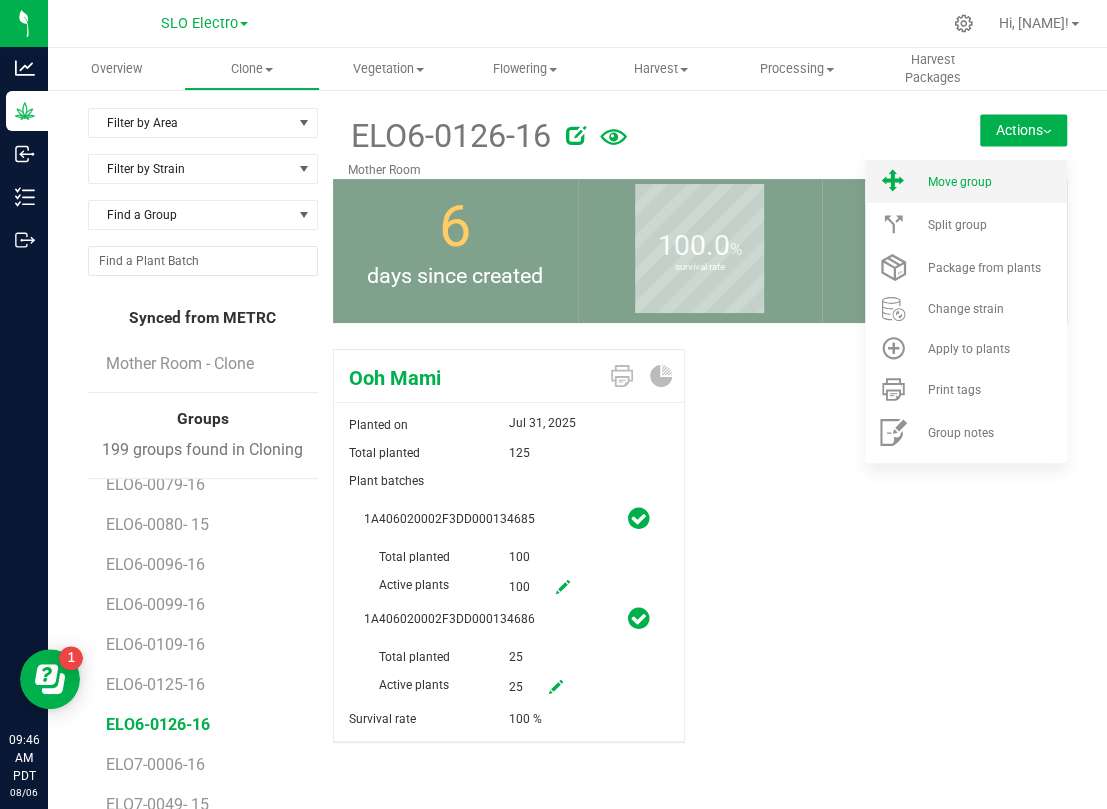 click on "Move group" at bounding box center [959, 182] 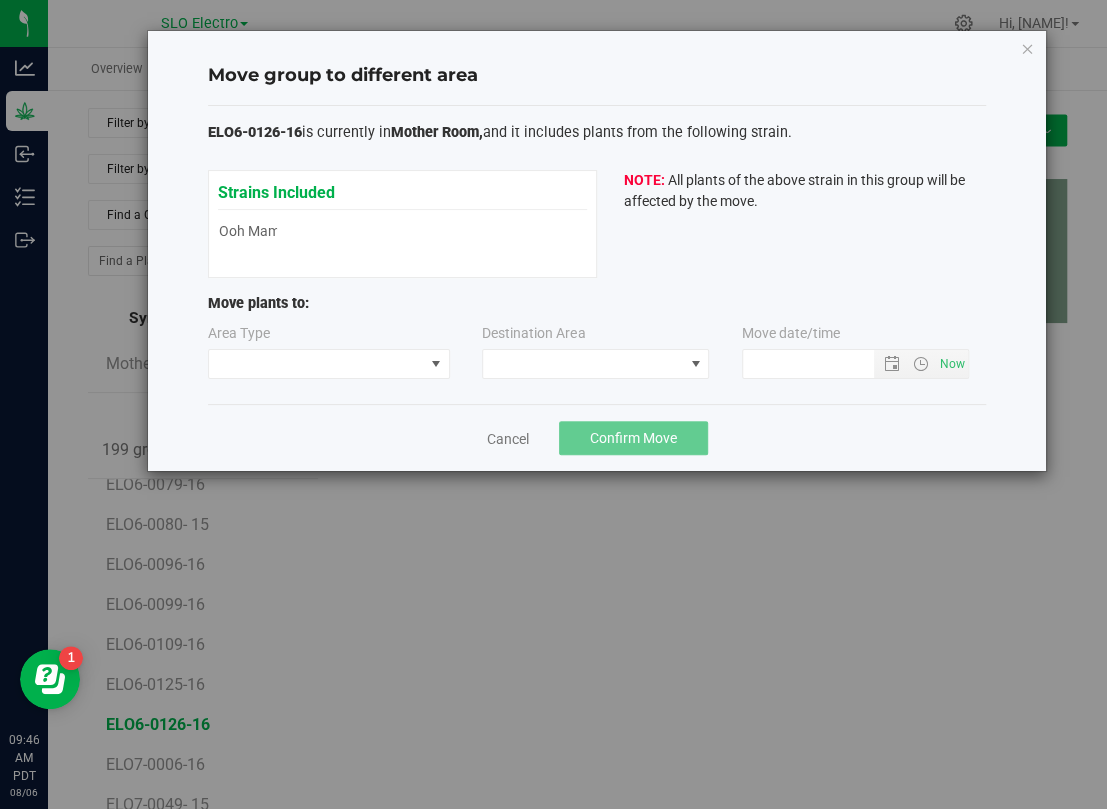 type on "[DATE] [TIME]" 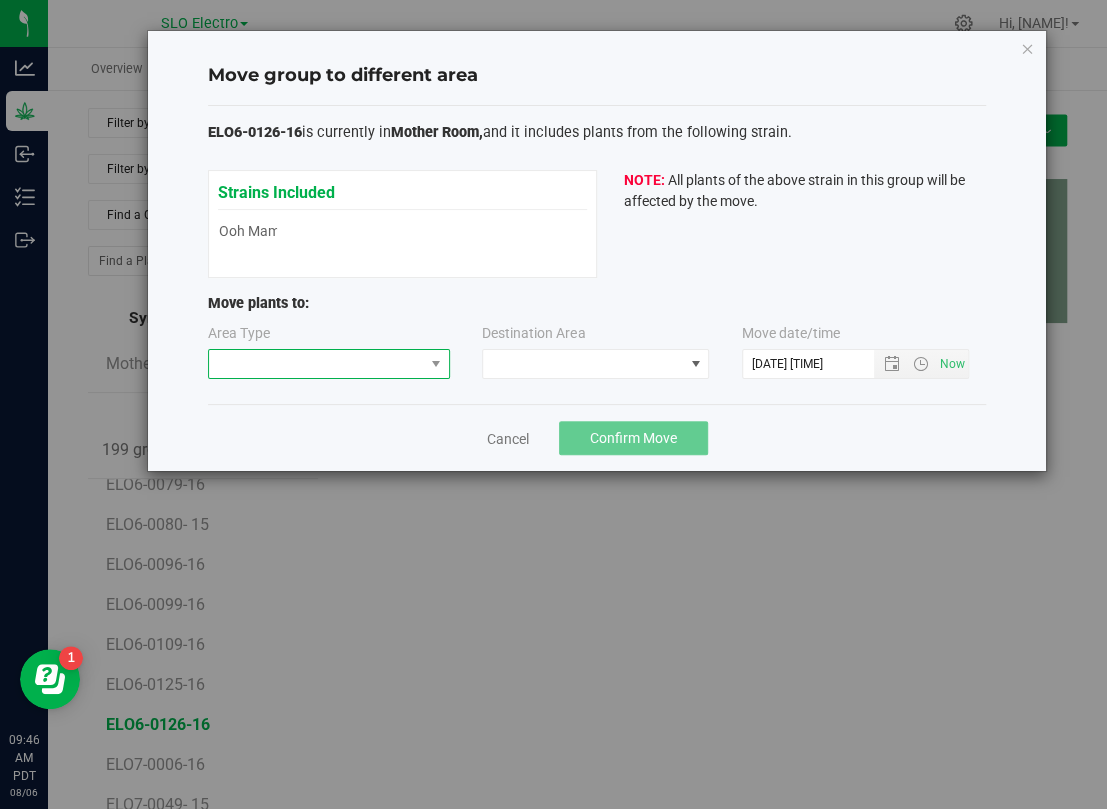 click at bounding box center [316, 364] 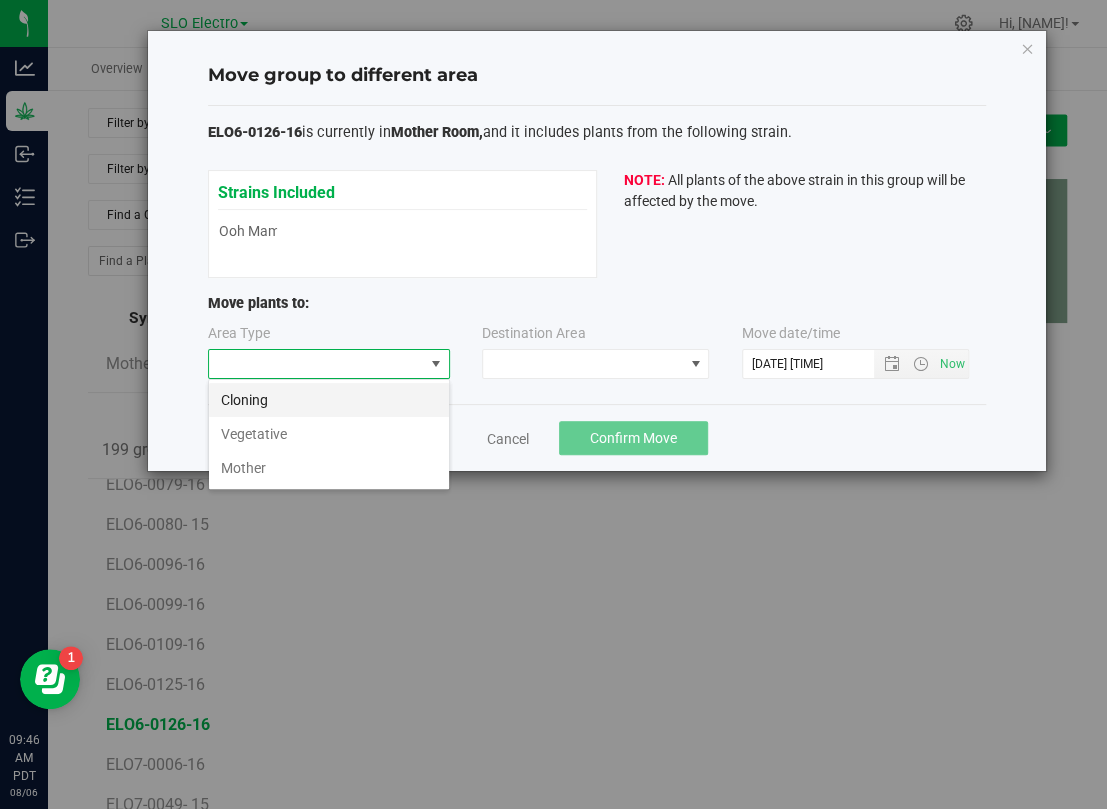 scroll, scrollTop: 99969, scrollLeft: 99758, axis: both 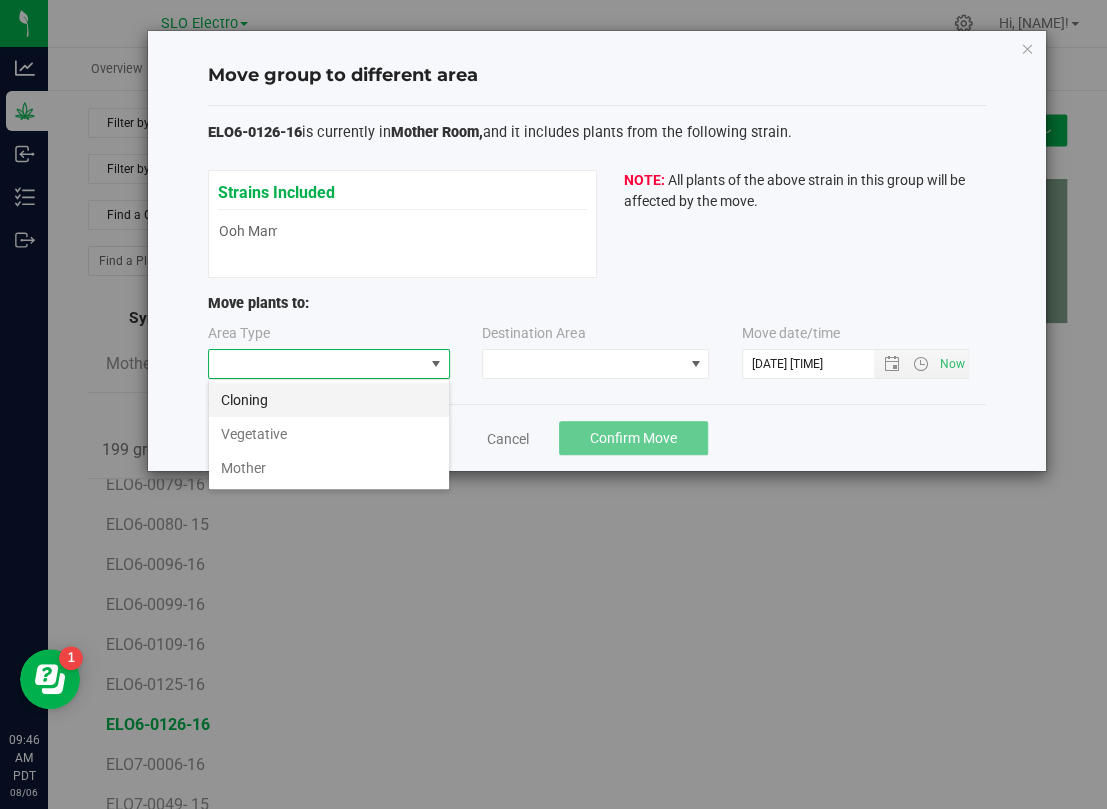 click on "Cloning" at bounding box center [329, 400] 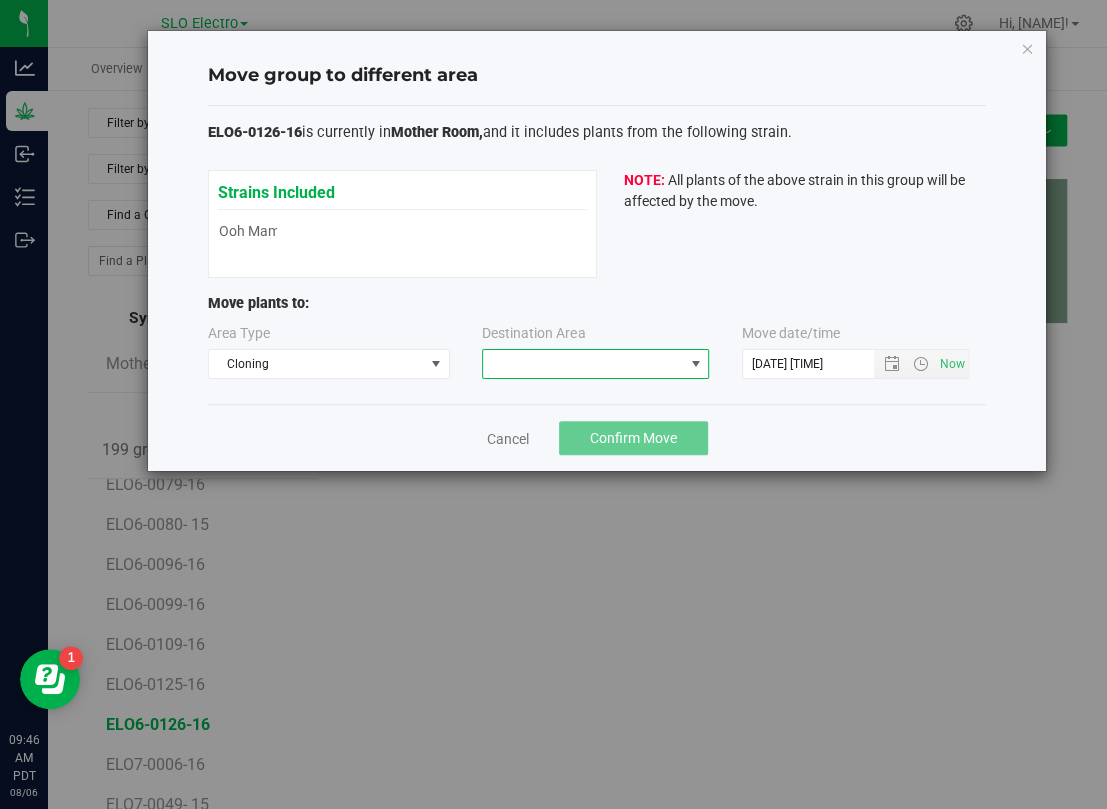 click at bounding box center (583, 364) 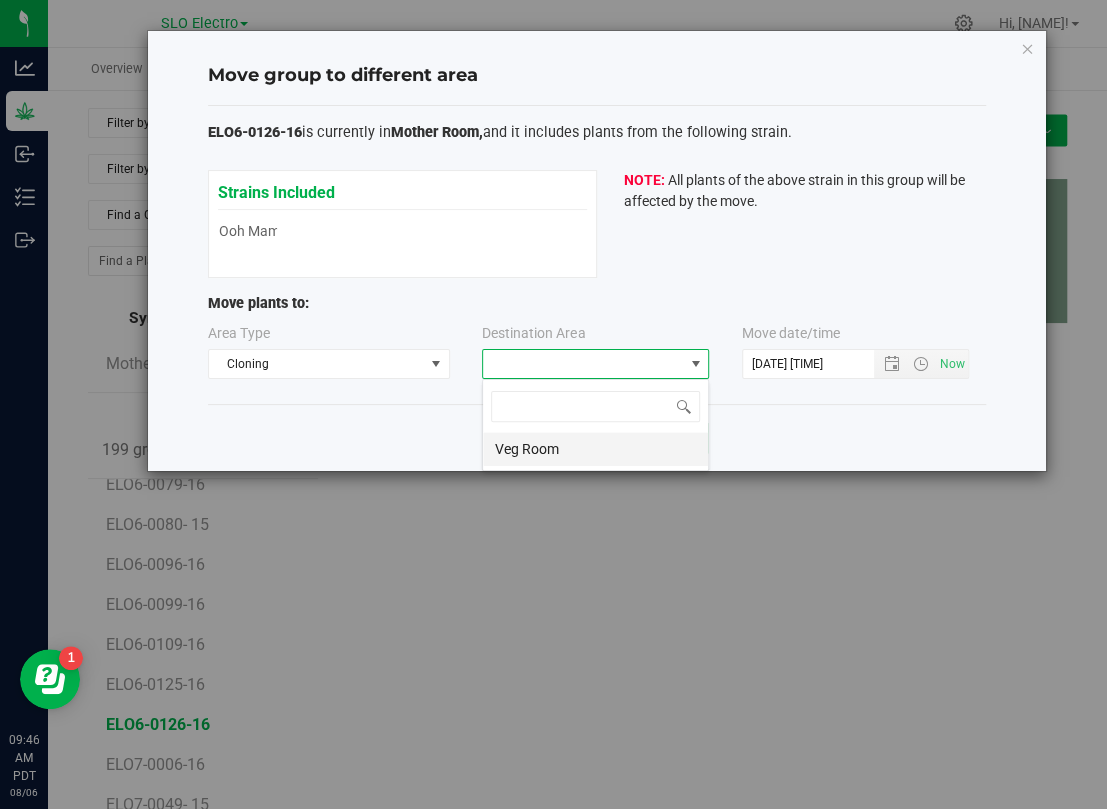 scroll, scrollTop: 99969, scrollLeft: 99773, axis: both 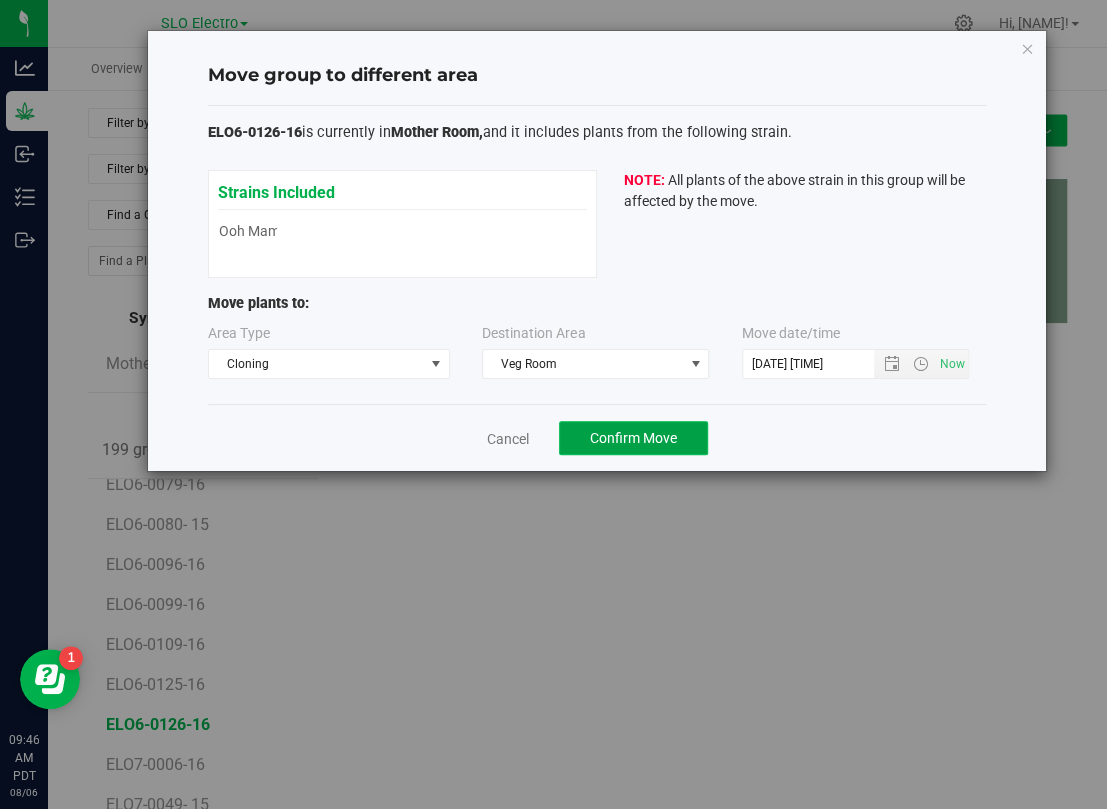 click on "Confirm Move" 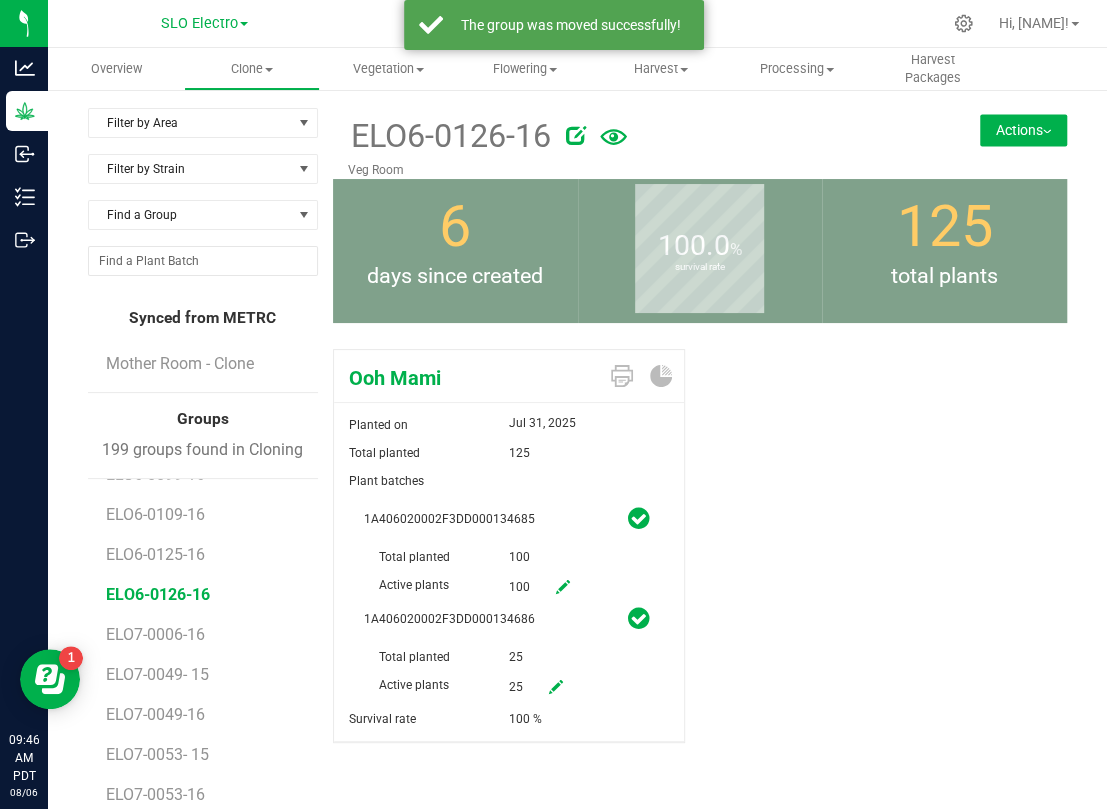 scroll, scrollTop: 3444, scrollLeft: 0, axis: vertical 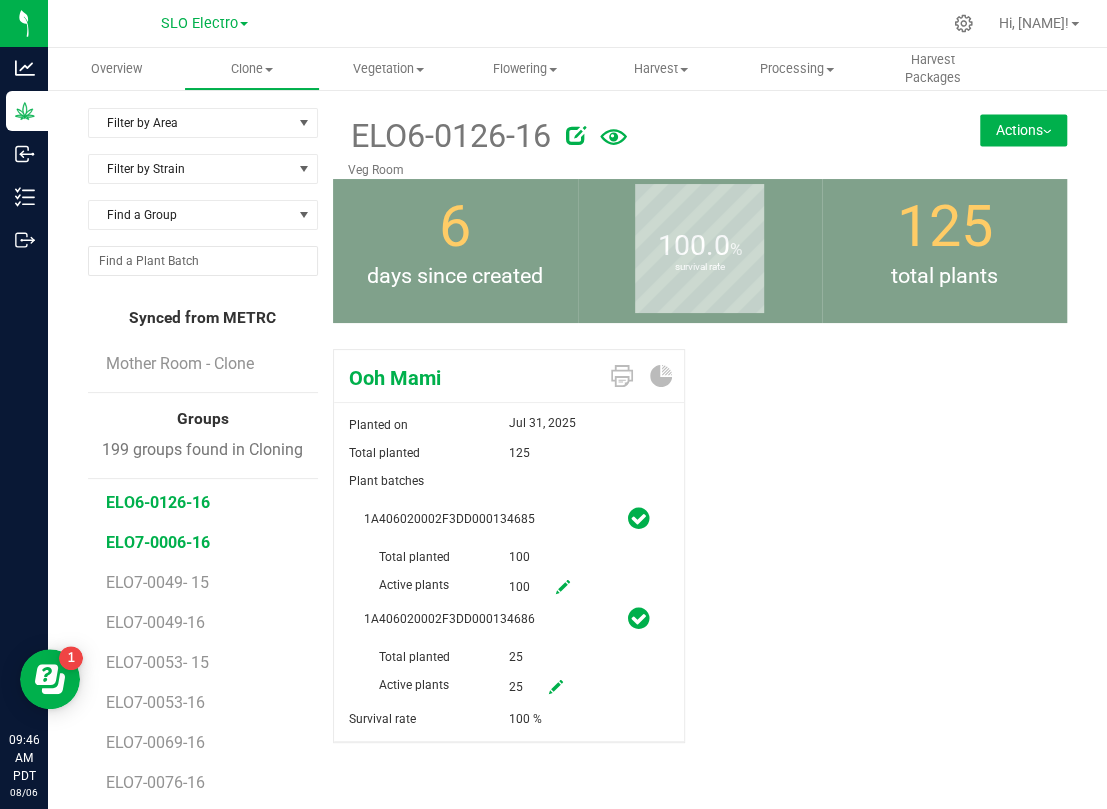 click on "ELO7-0006-16" at bounding box center (158, 542) 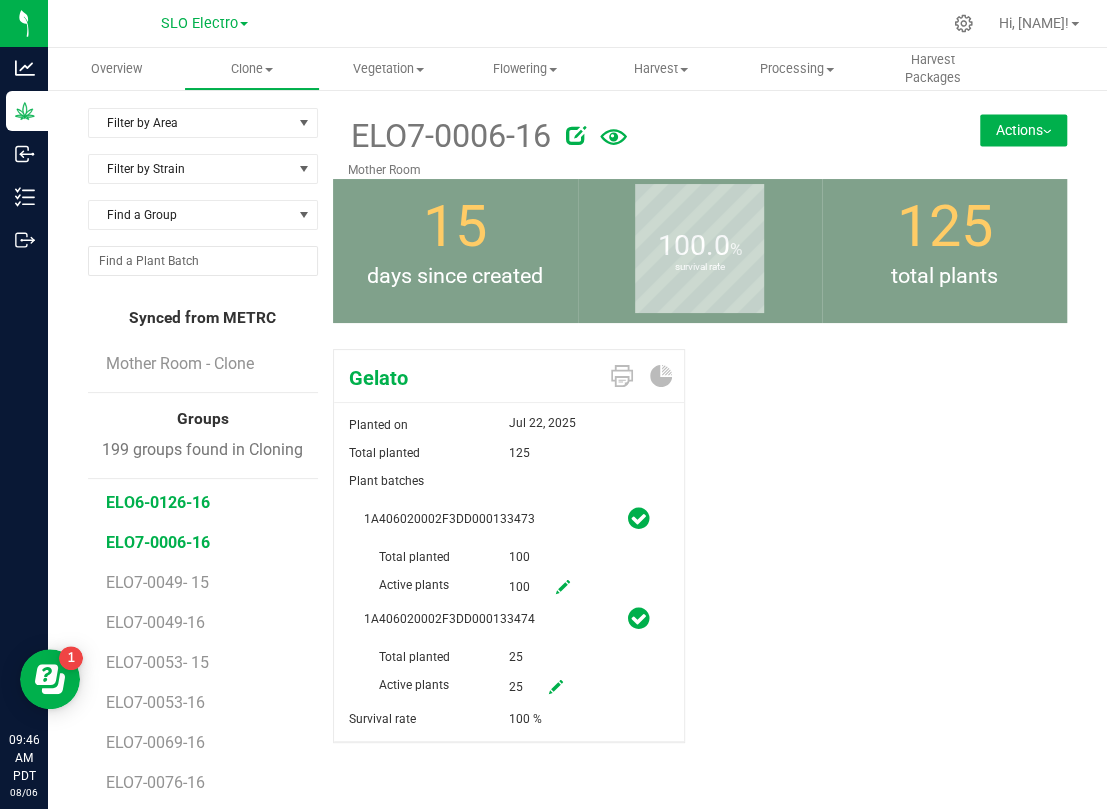 click on "ELO6-0126-16" at bounding box center (158, 502) 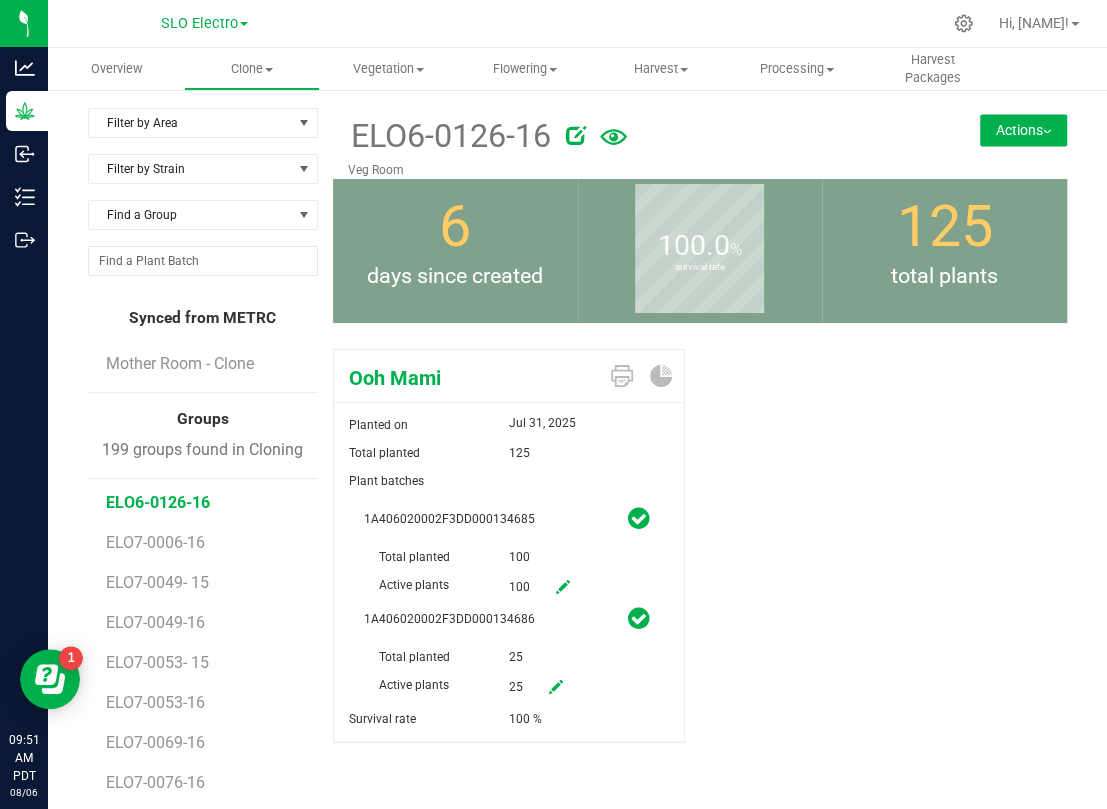 click at bounding box center [649, 23] 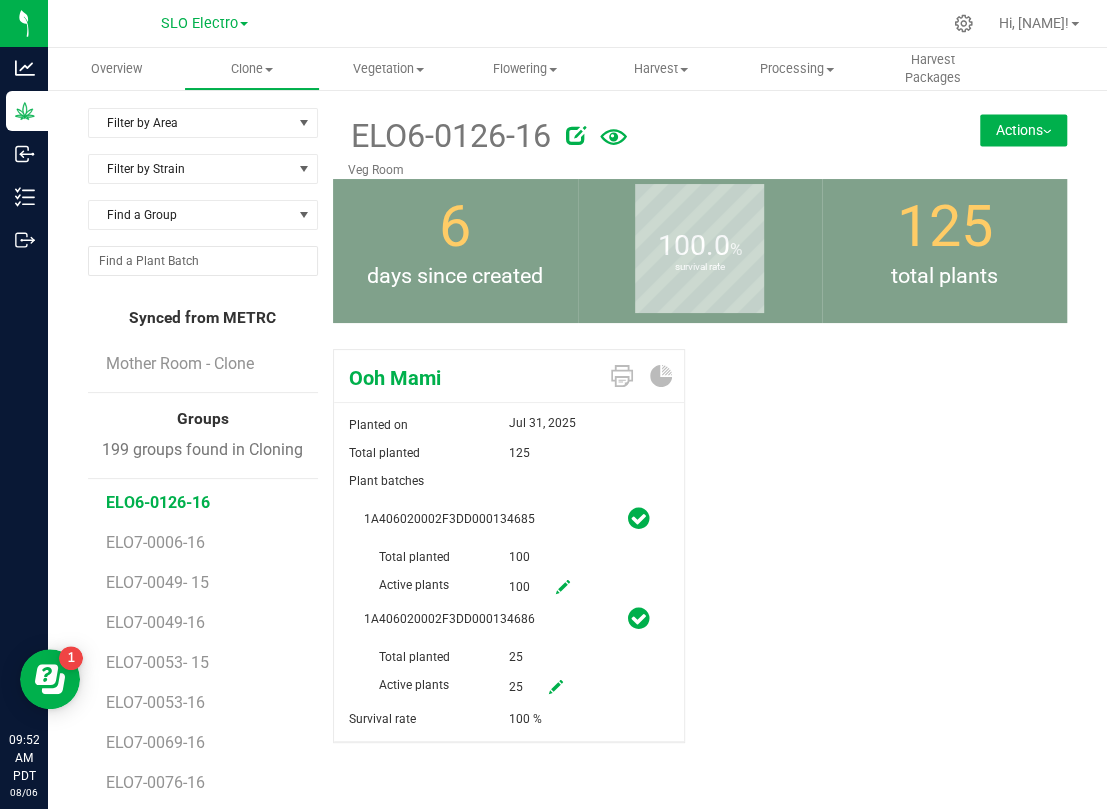 click on "Ooh Mami
Planted on
[DATE]
Total planted
125
Plant batches
1A406020002F3DD000134685
Total planted" at bounding box center [700, 567] 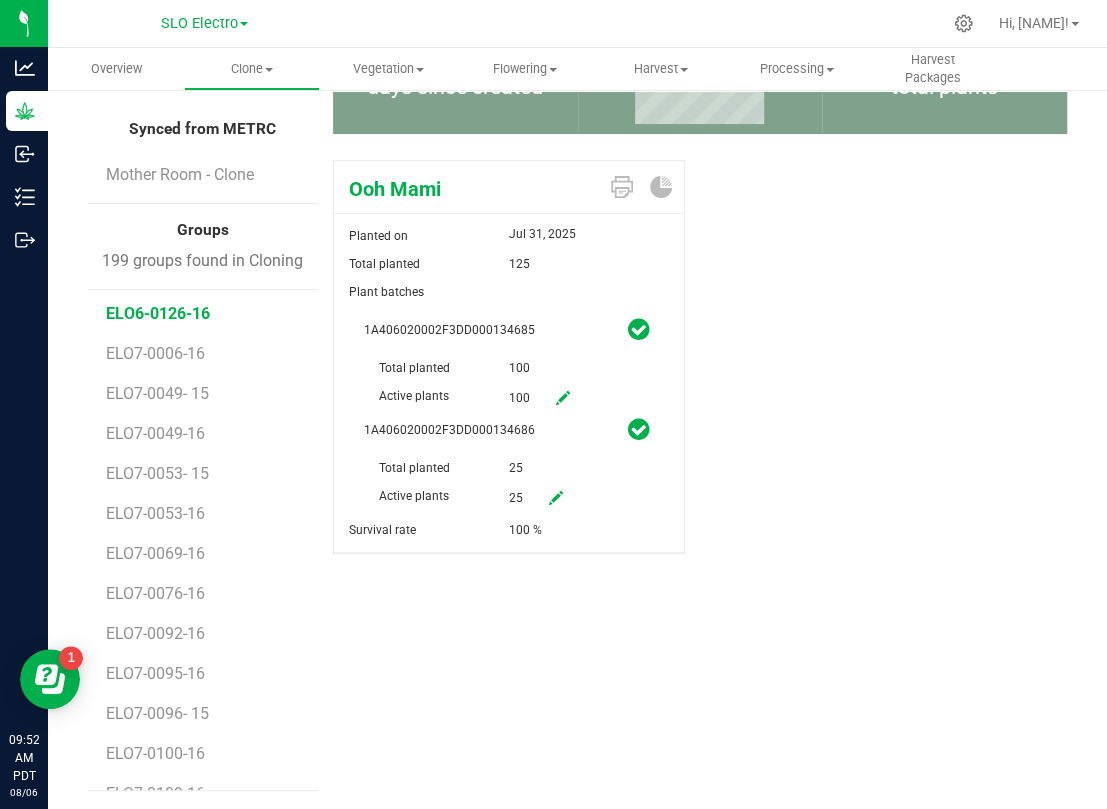 scroll, scrollTop: 0, scrollLeft: 0, axis: both 